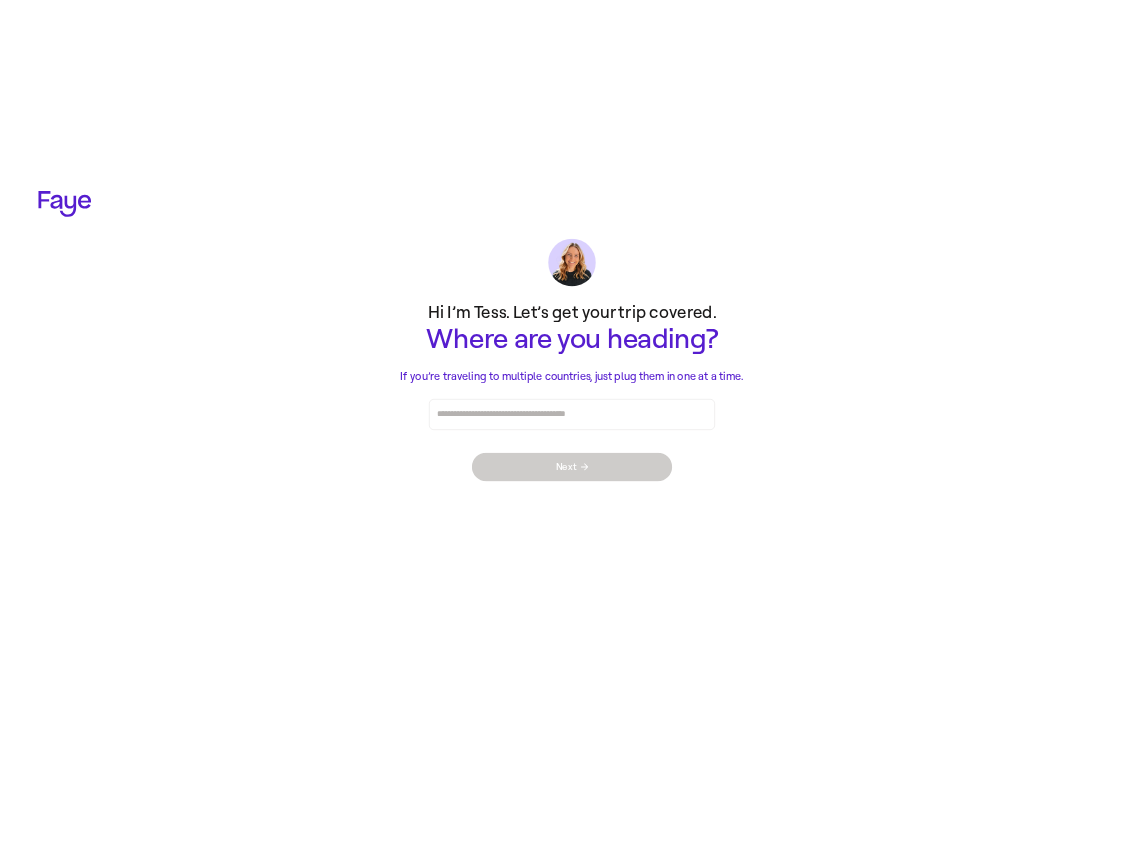 scroll, scrollTop: 0, scrollLeft: 0, axis: both 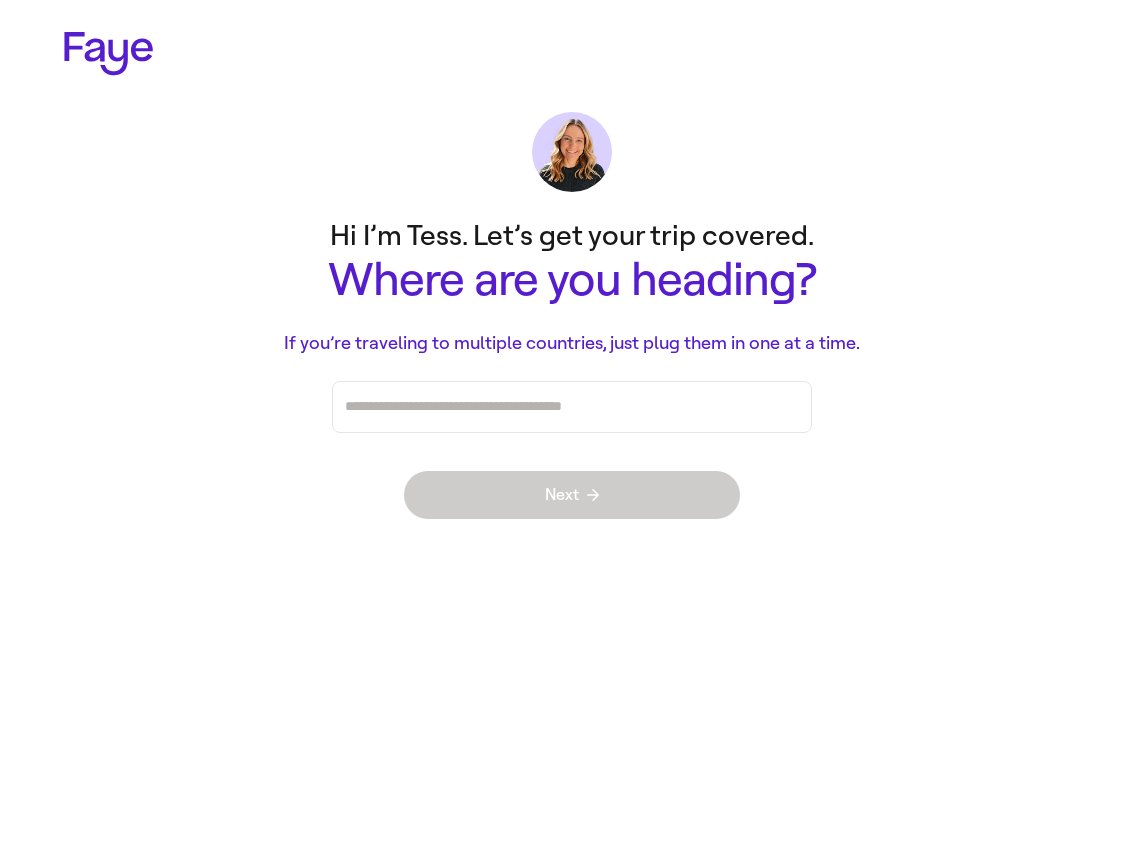 drag, startPoint x: 946, startPoint y: 308, endPoint x: 843, endPoint y: 261, distance: 113.216606 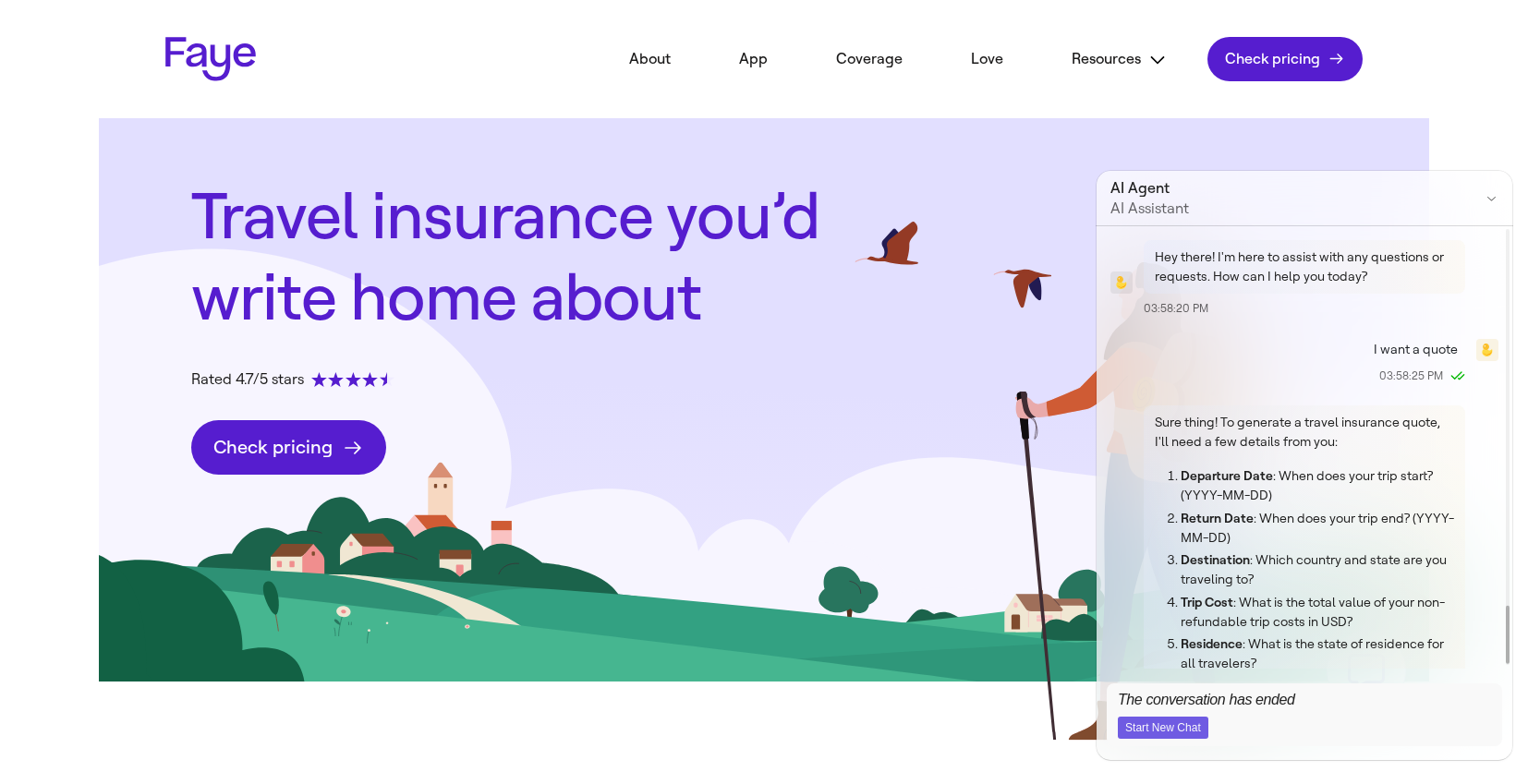 scroll, scrollTop: 2943, scrollLeft: 0, axis: vertical 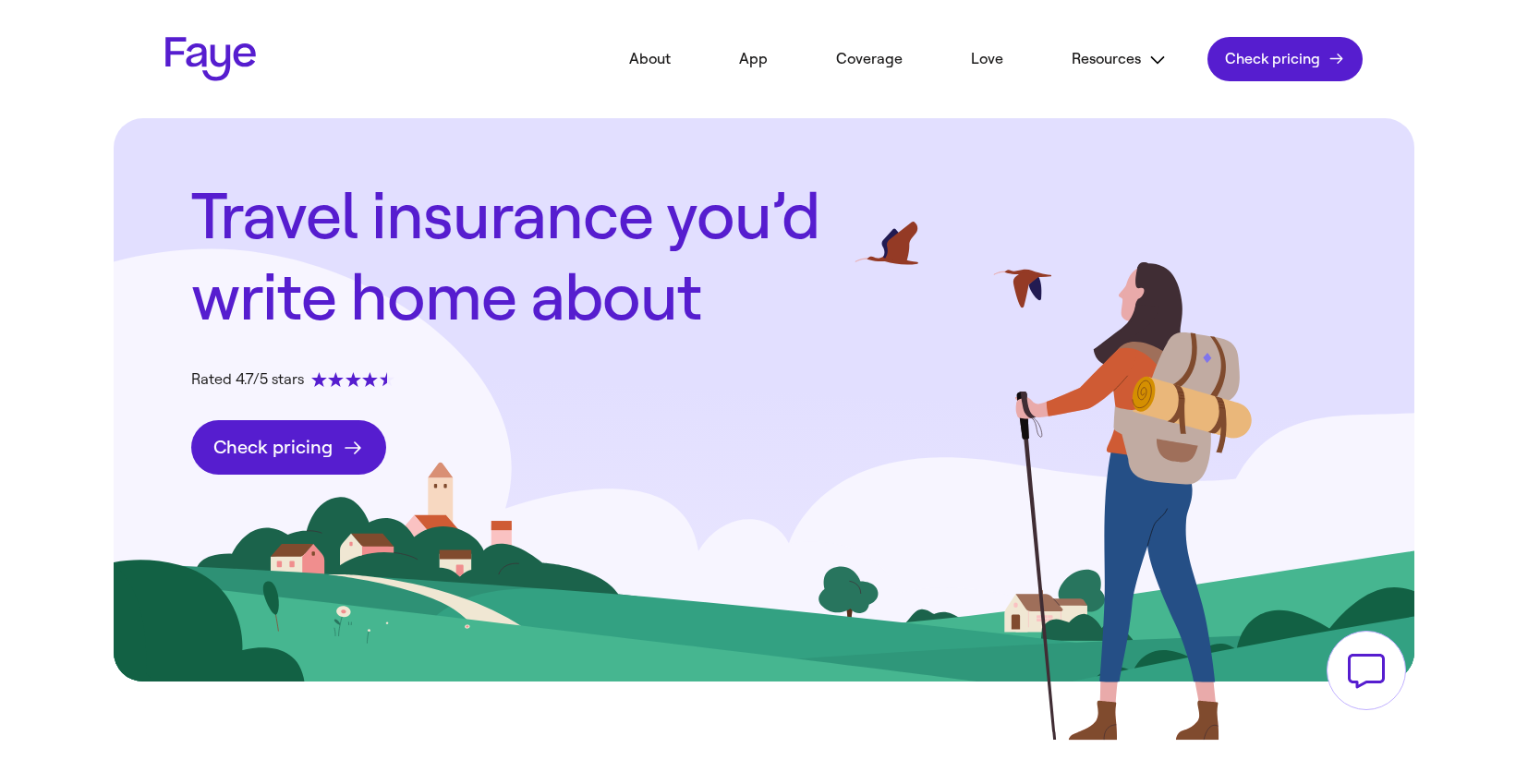 click on "Travel insurance you’d write home about        Rated 4.7/5 stars
Check pricing
One app where you can do it all  from anywhere in the world.          File a  claim in minutes        Reimbursements to your phone's wallet         Claim approved!                    24/7  assistance        Saw your connecting flight’s been canceled. Sending you new flight options ASAP! OMG, wow thank you!        Access  20K+ telemedicine  doctors               File a claim in minutes     Reimbursements to your phone's wallet     Access 20K+ telemedicine doctors     24/7 assistance                    What’s your trip type?                   International      Get covered
Starting at $5.16/day for 14 days                Cruise      Get covered
Starting at $4.64/day for 14 days                Domestic      Get covered
Starting at $4.64/day for 14 days                           What’s covered" at bounding box center (764, 2063) 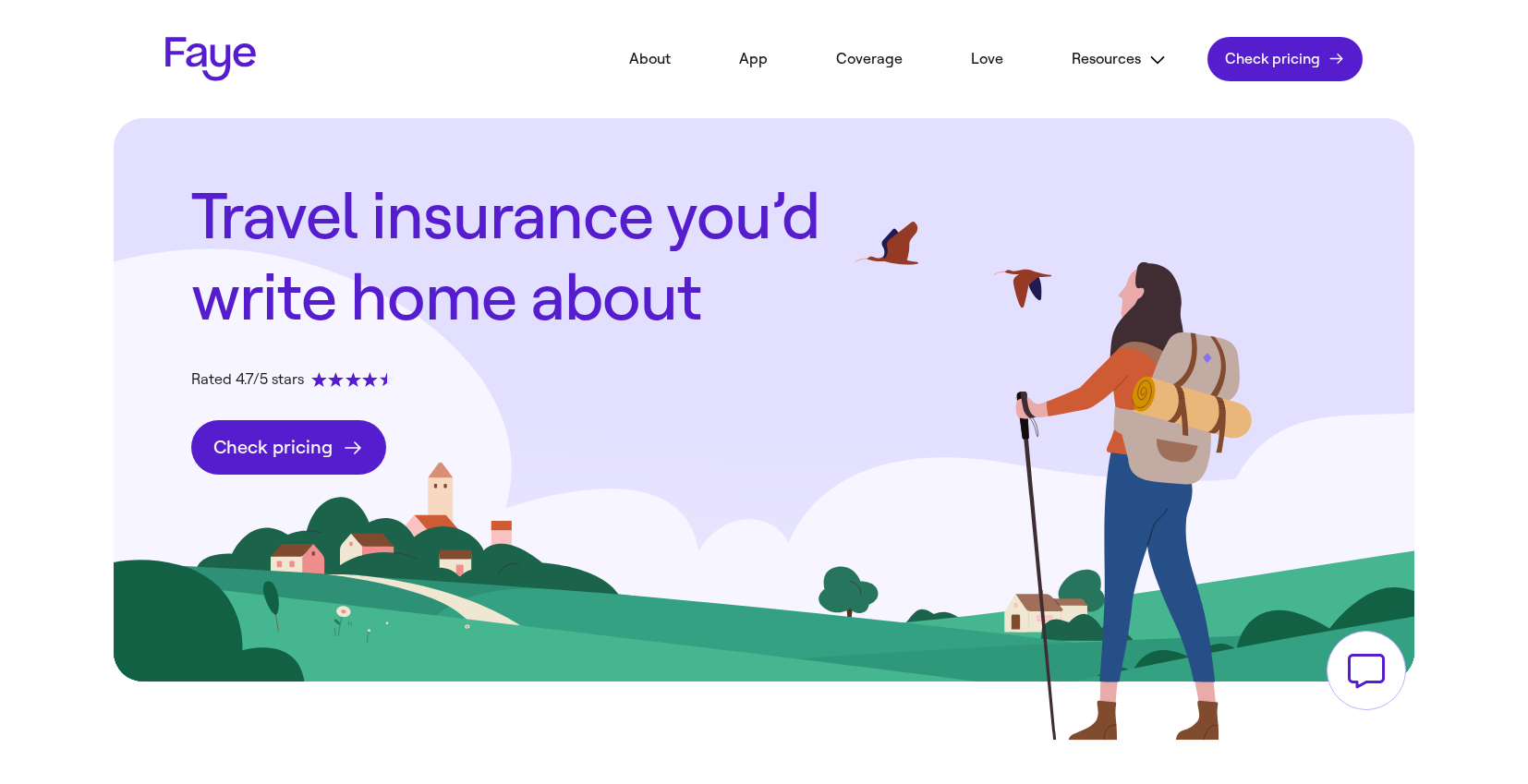 click 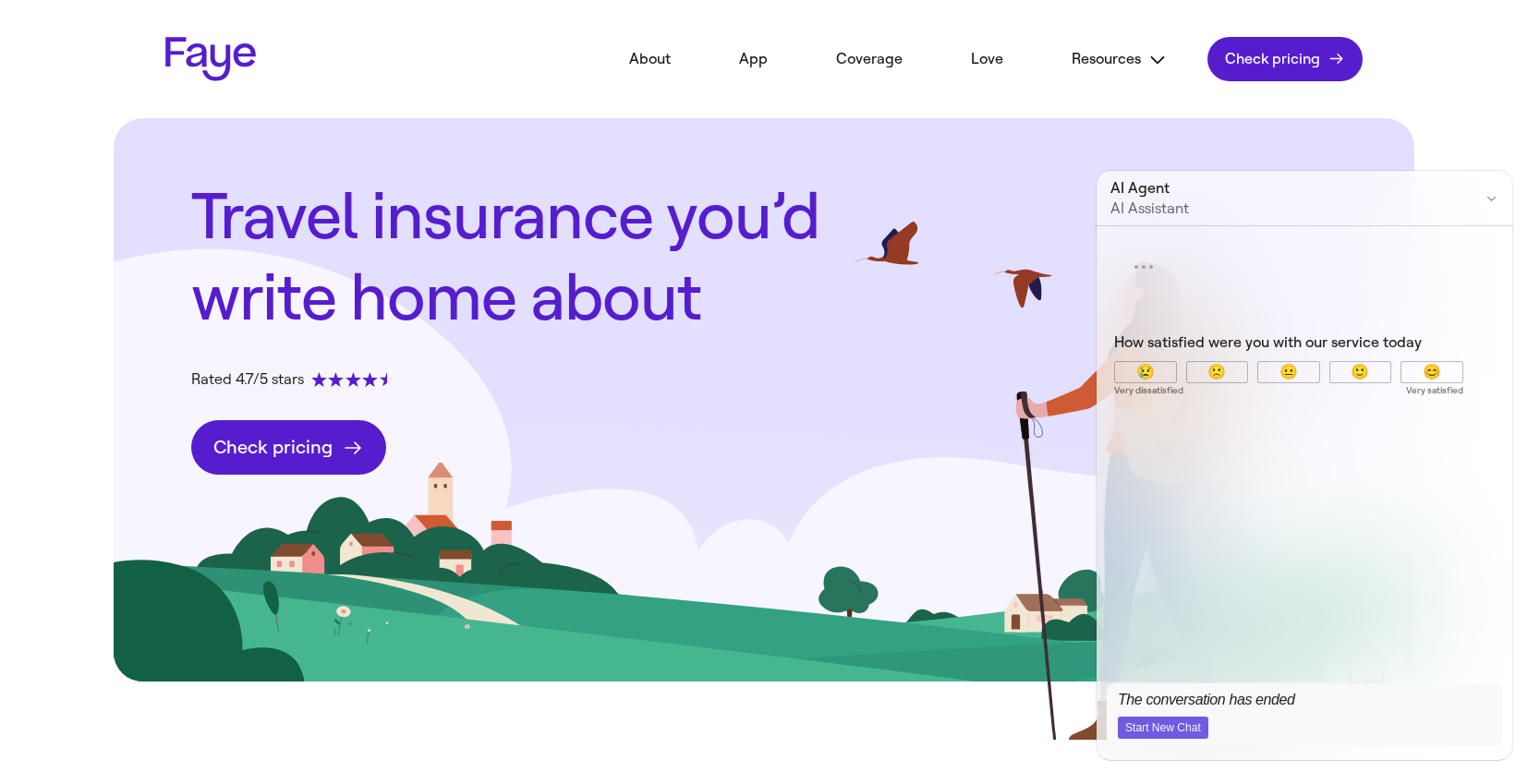 click on "The conversation has ended" at bounding box center [1207, 699] 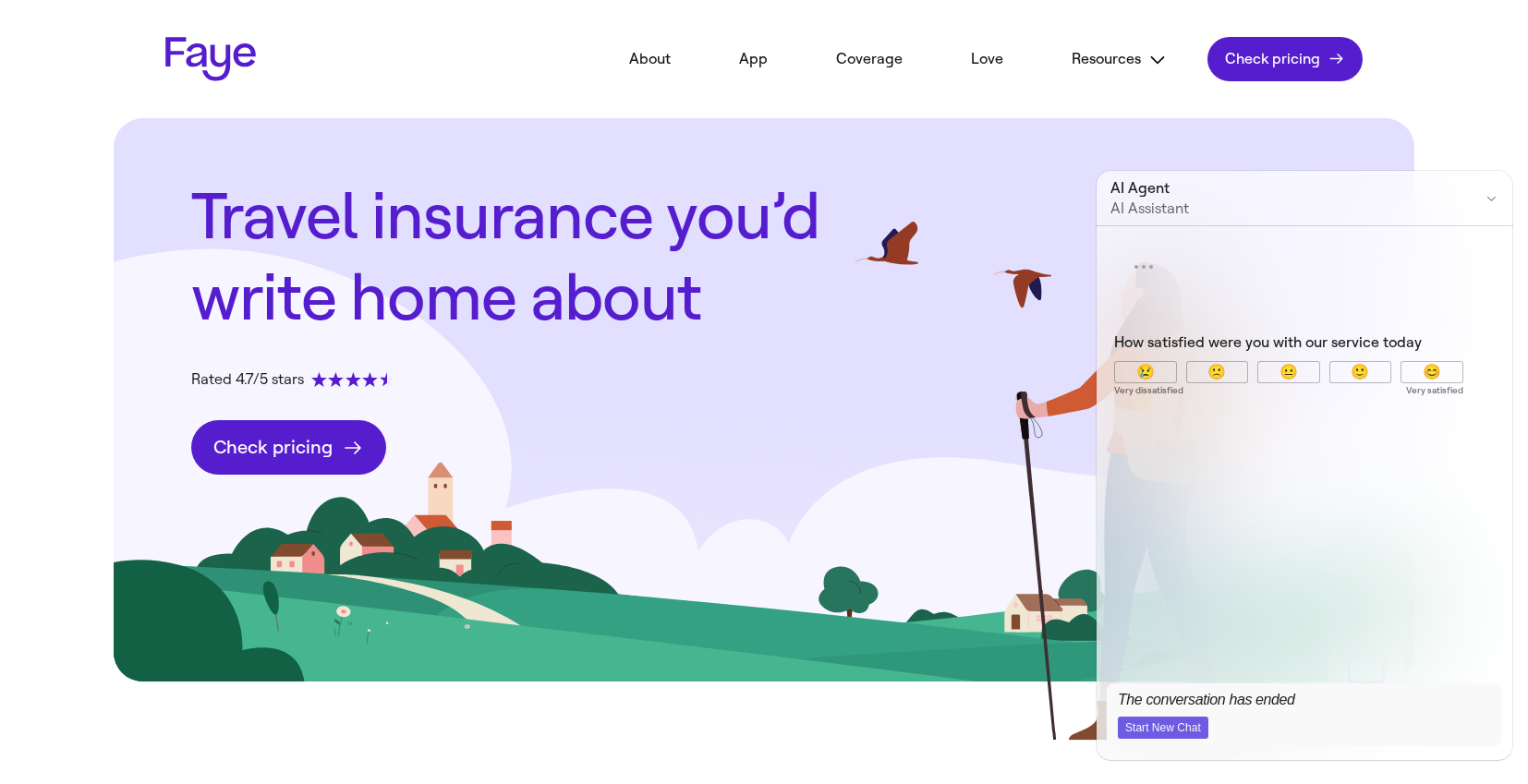 click on "Start New Chat" at bounding box center [1163, 728] 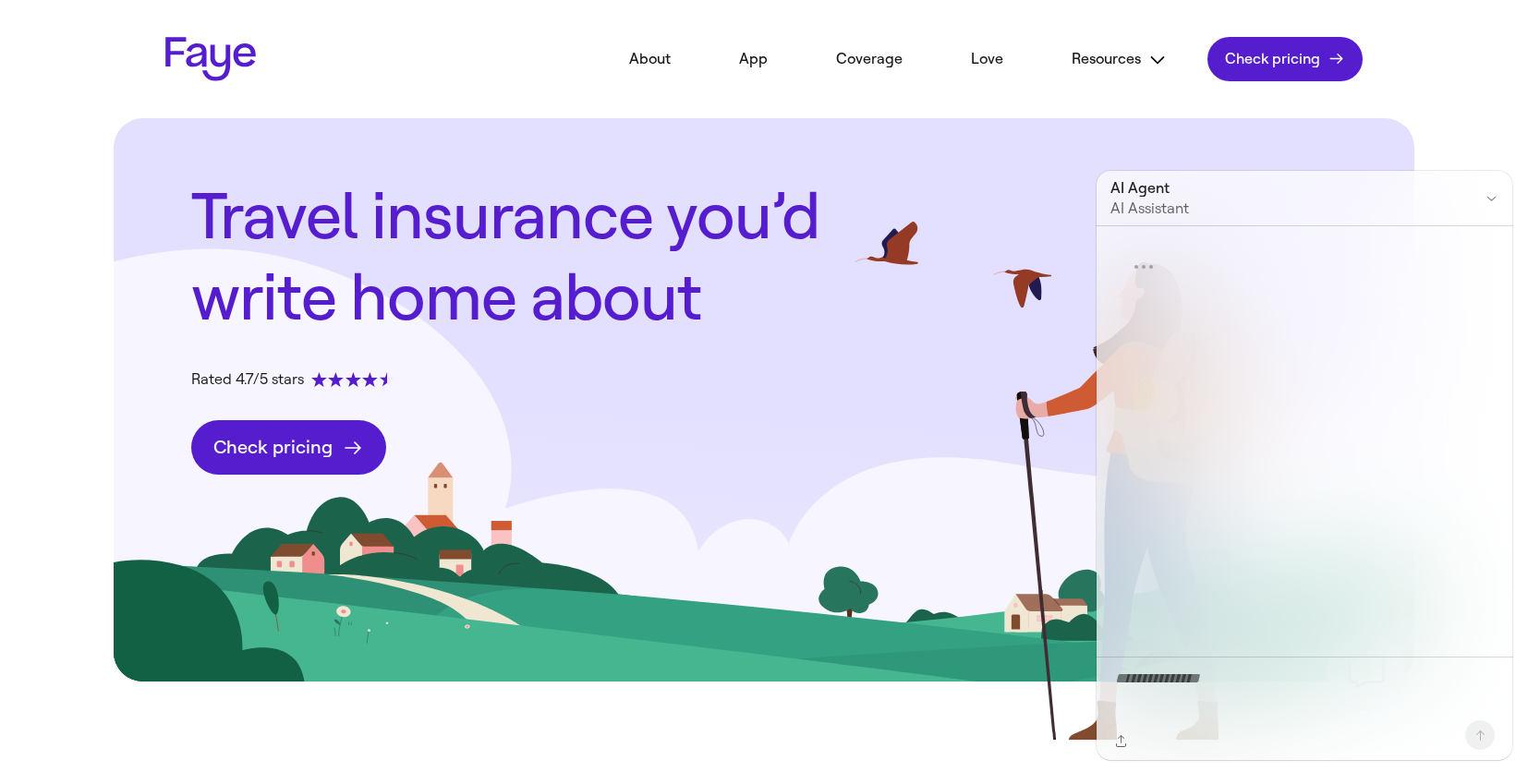 click at bounding box center (1286, 698) 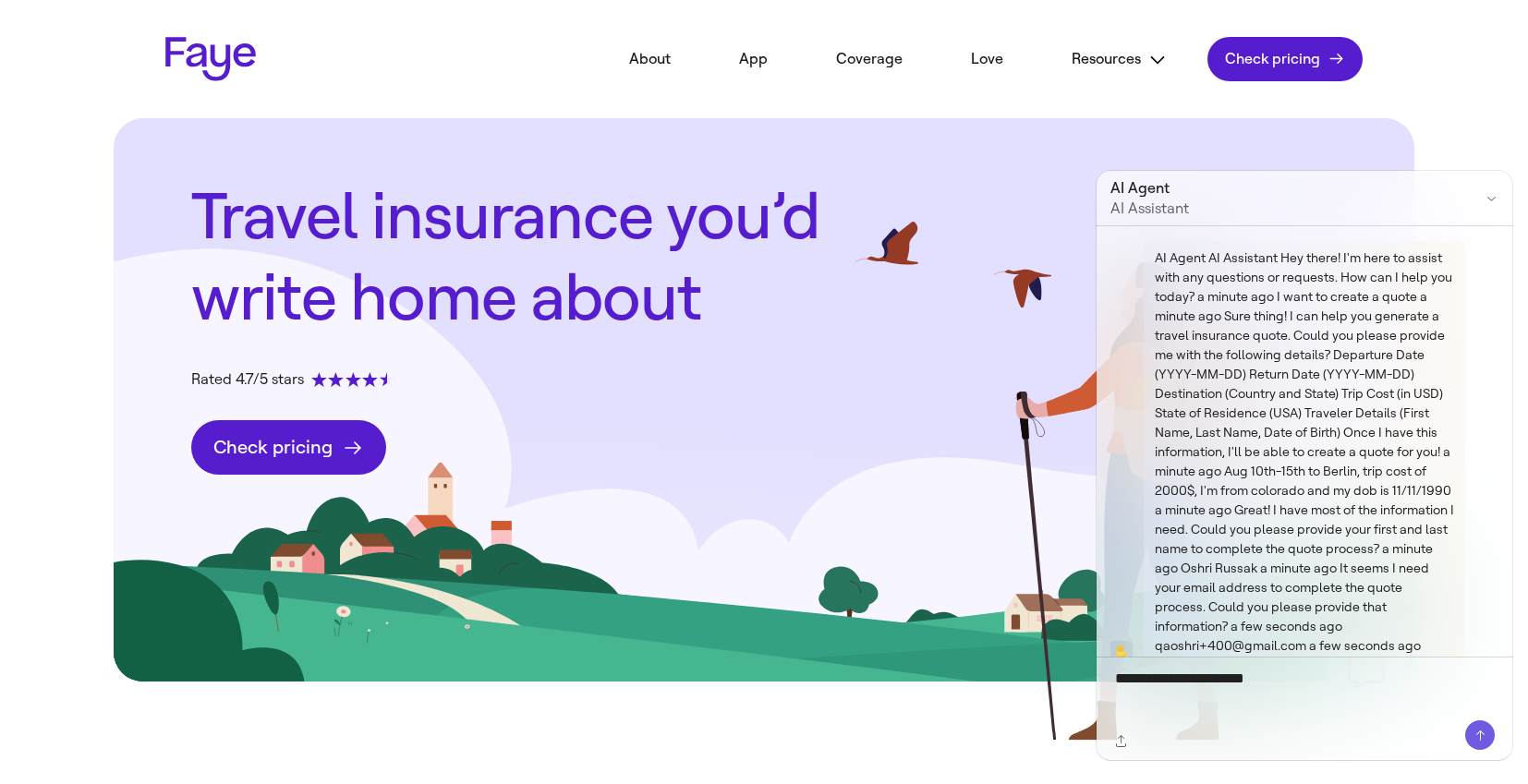 type on "**********" 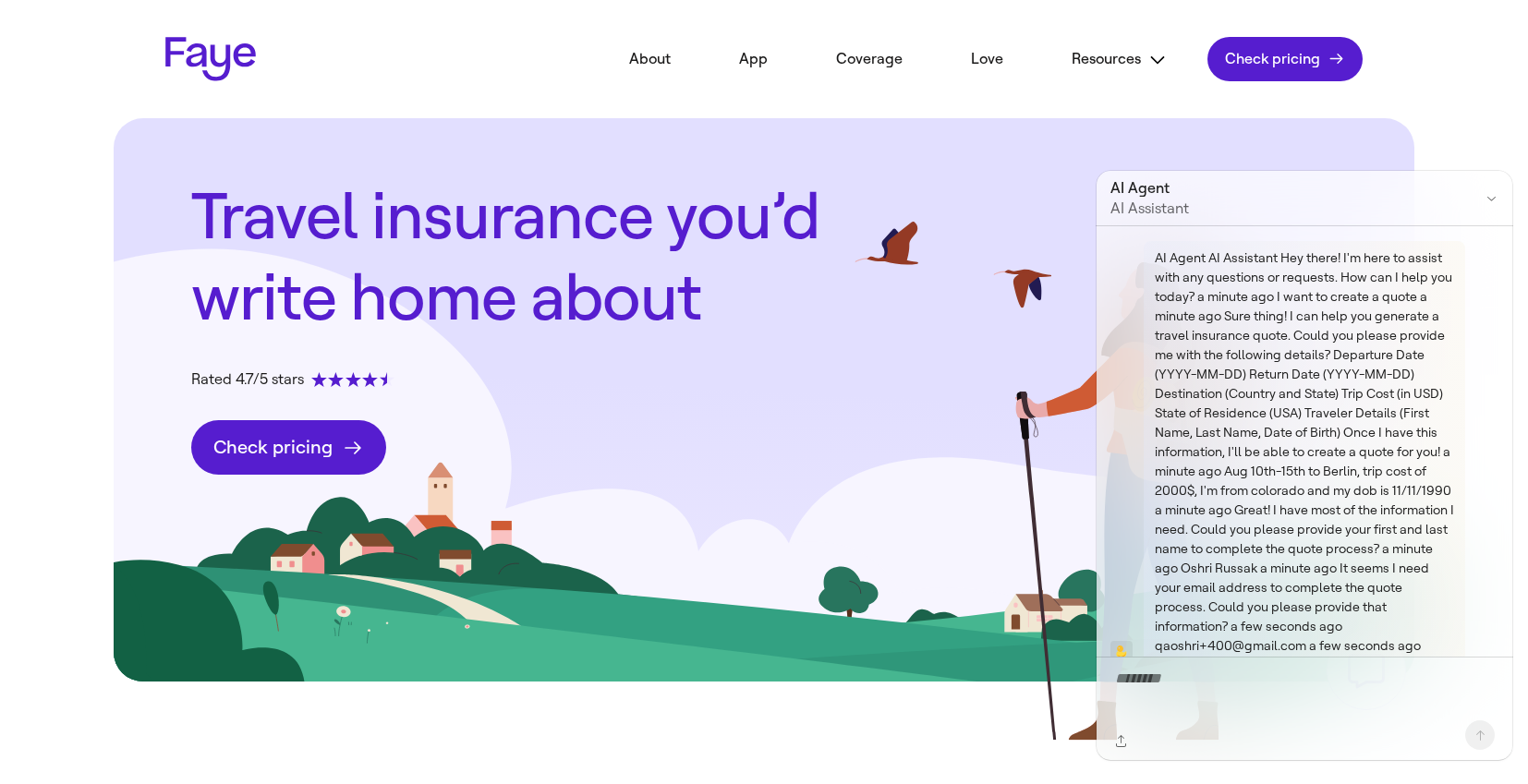 click at bounding box center (1304, 709) 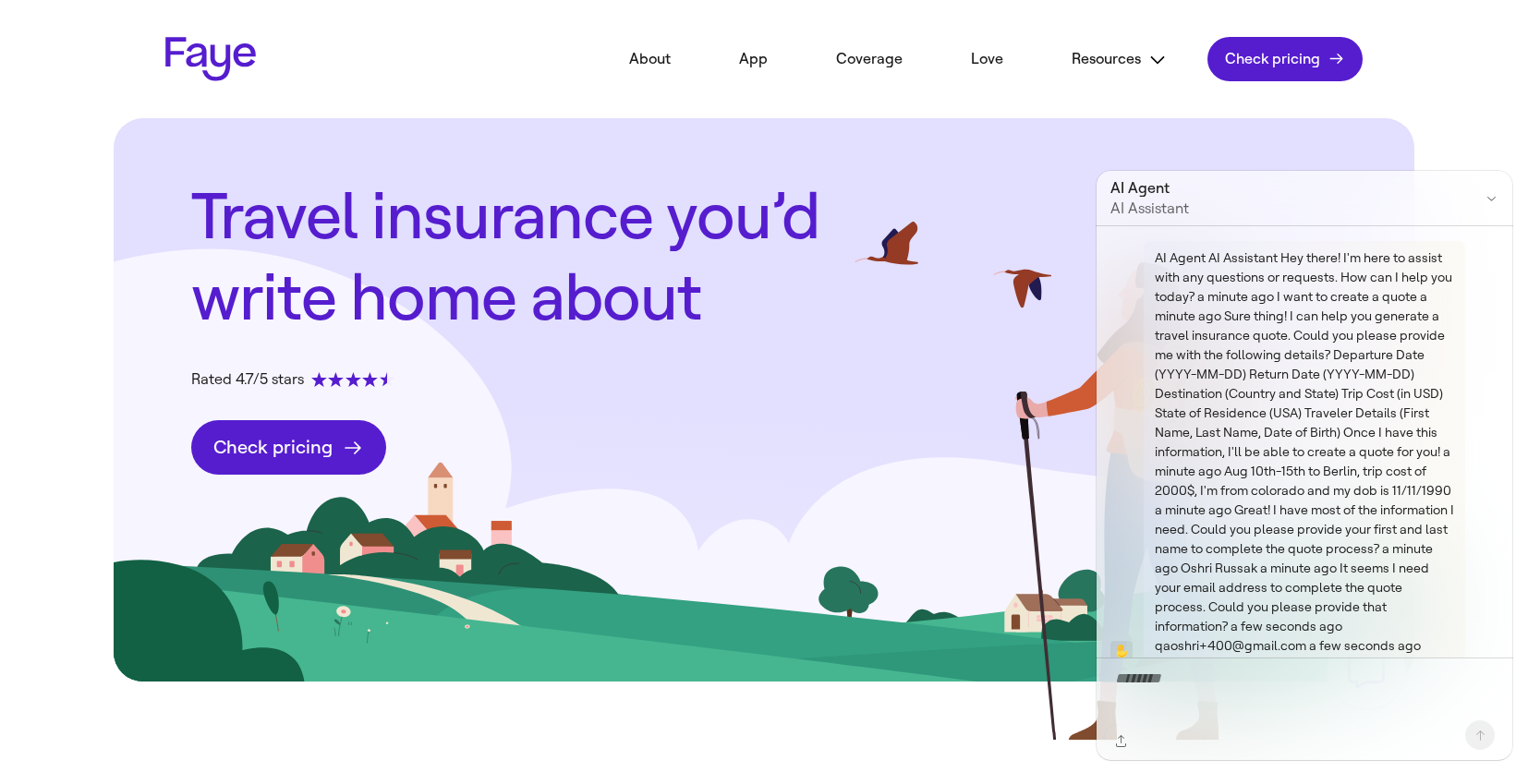 scroll, scrollTop: 90, scrollLeft: 0, axis: vertical 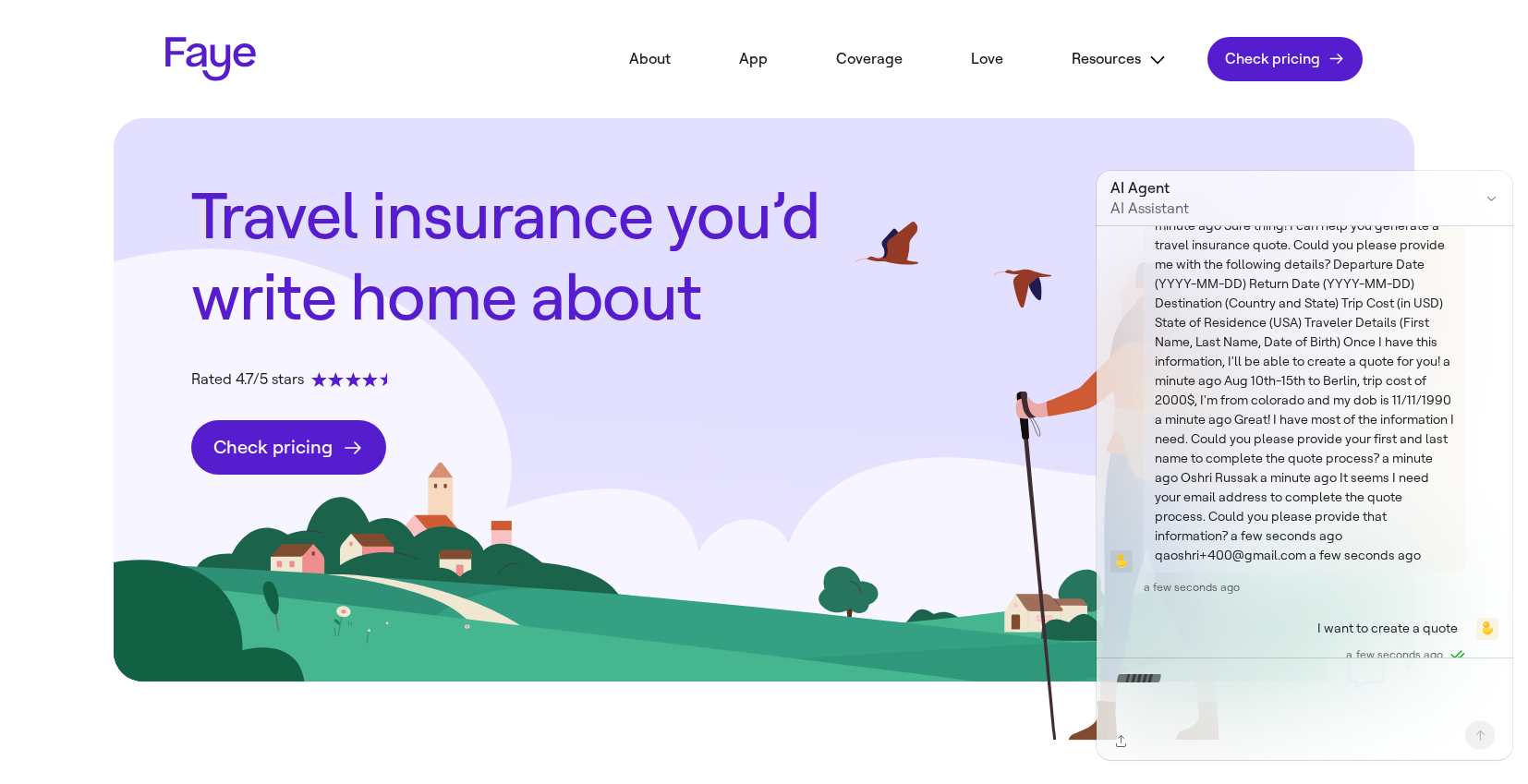 click at bounding box center [1286, 698] 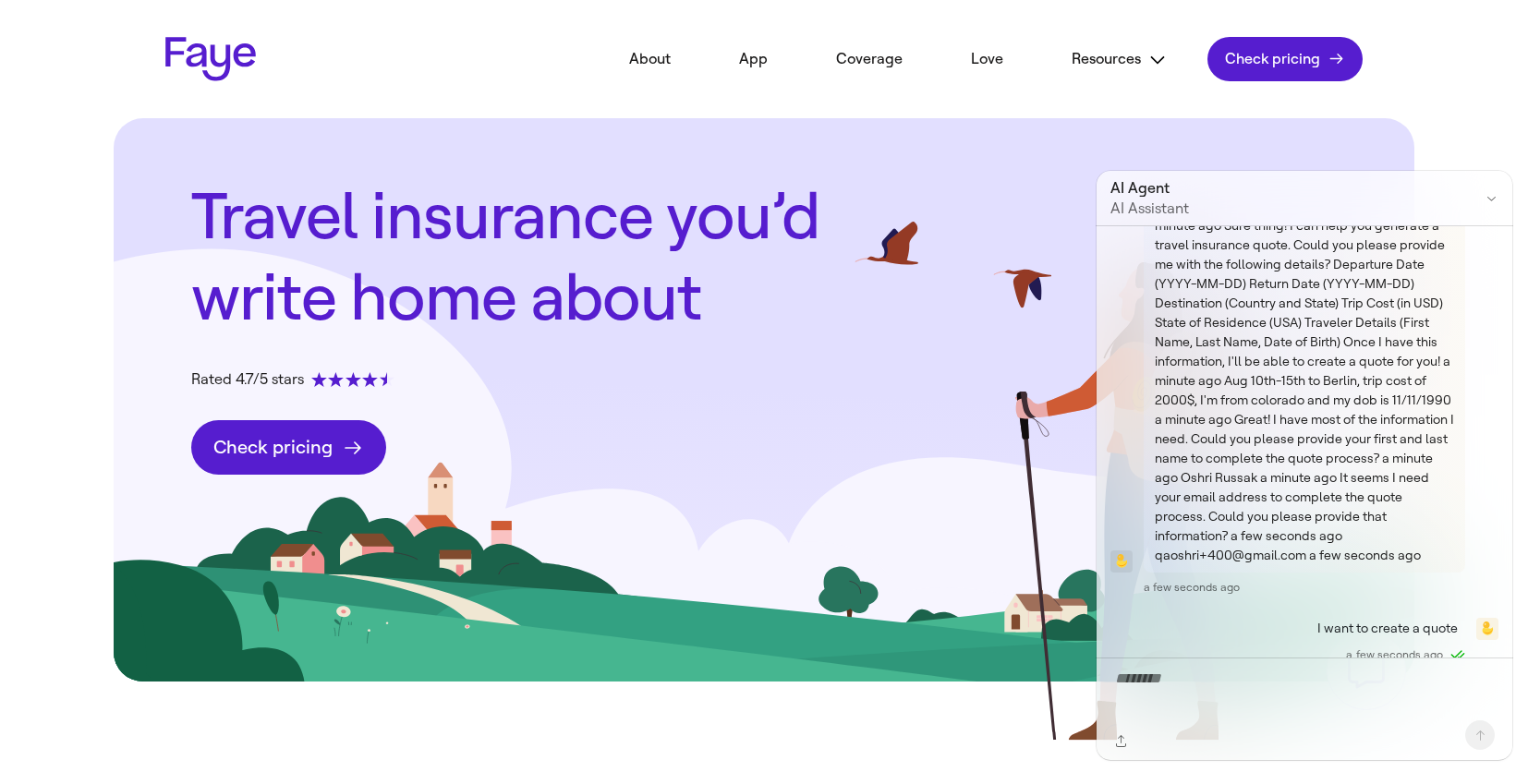 paste on "**********" 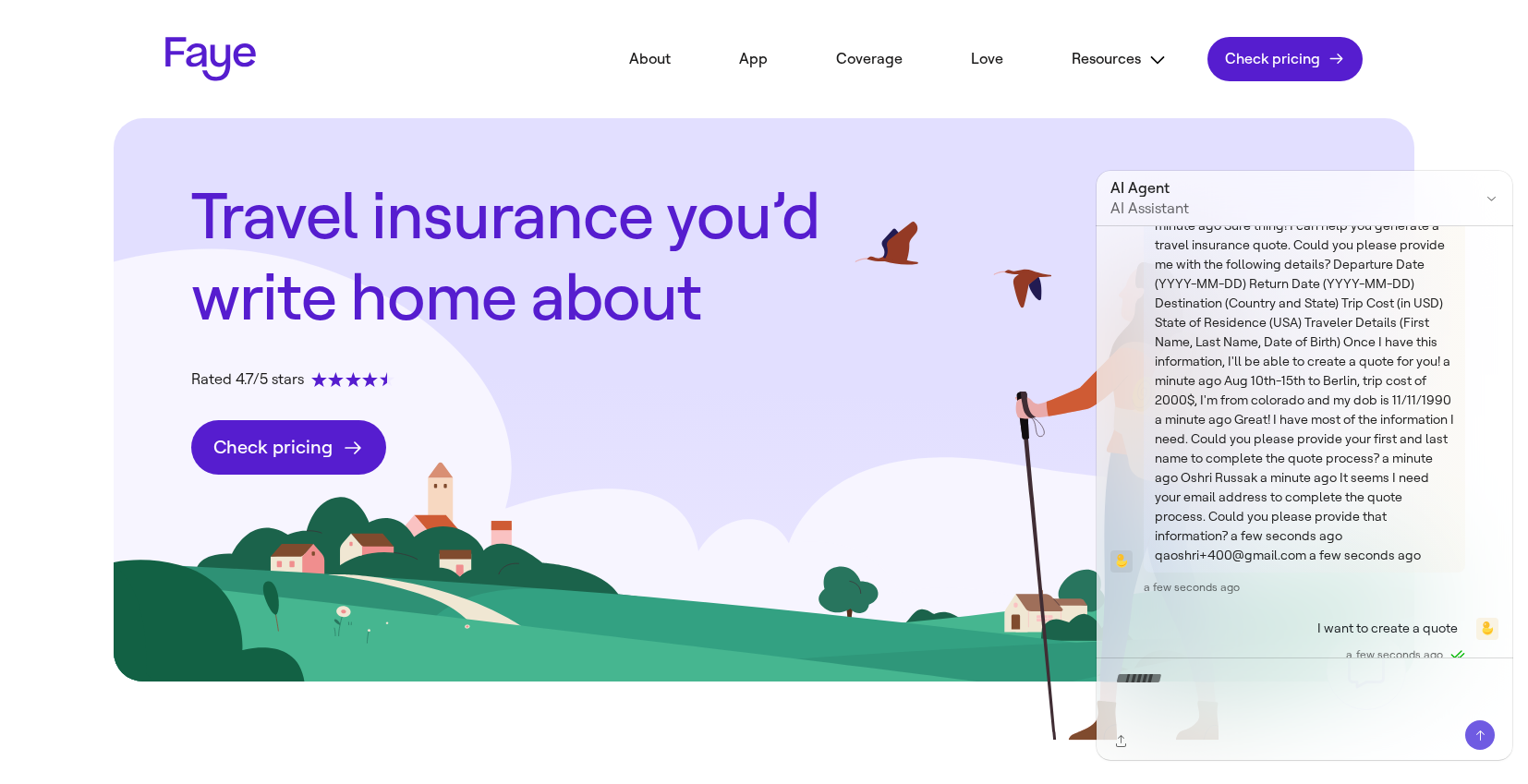 scroll, scrollTop: 177, scrollLeft: 0, axis: vertical 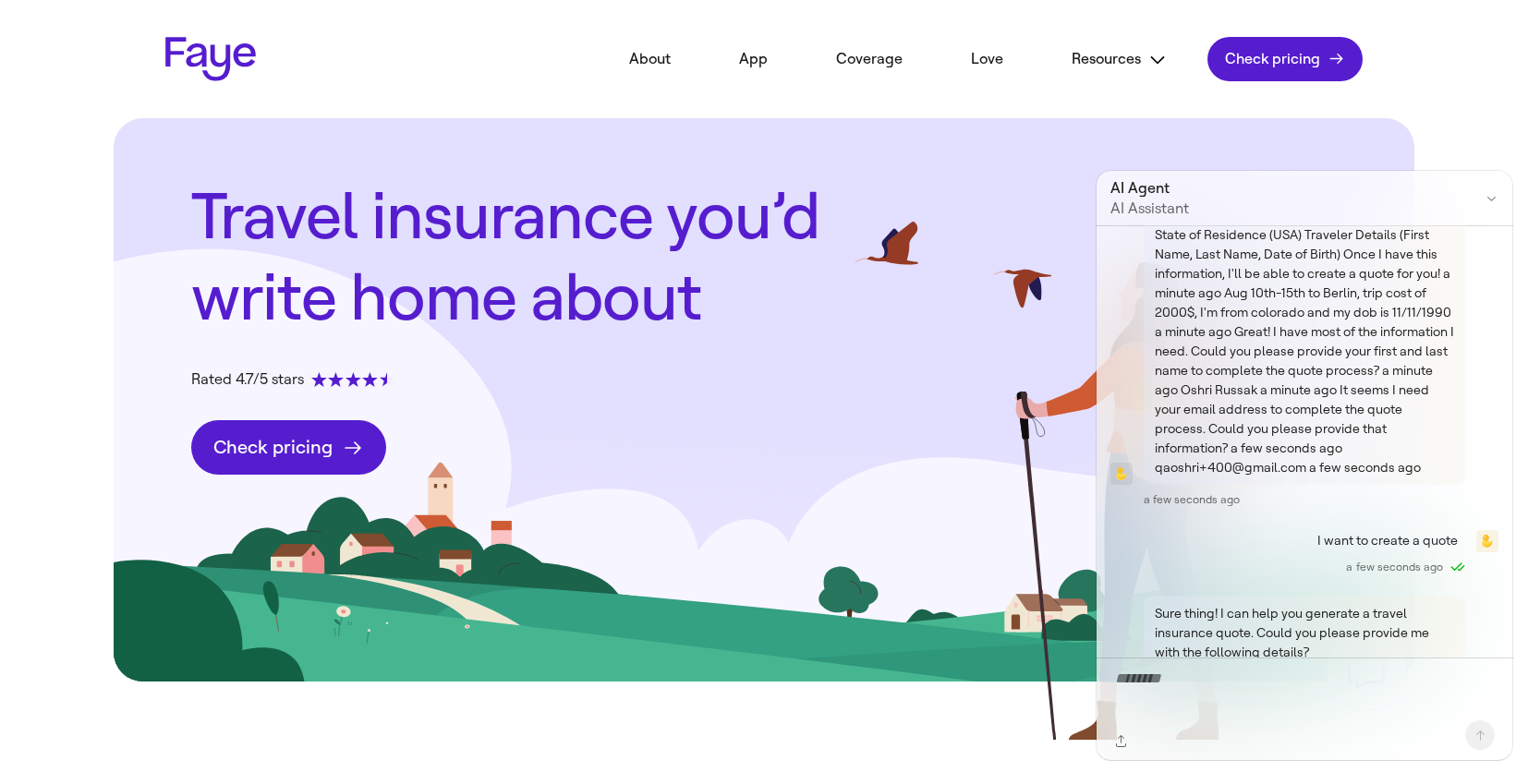 click at bounding box center (1286, 698) 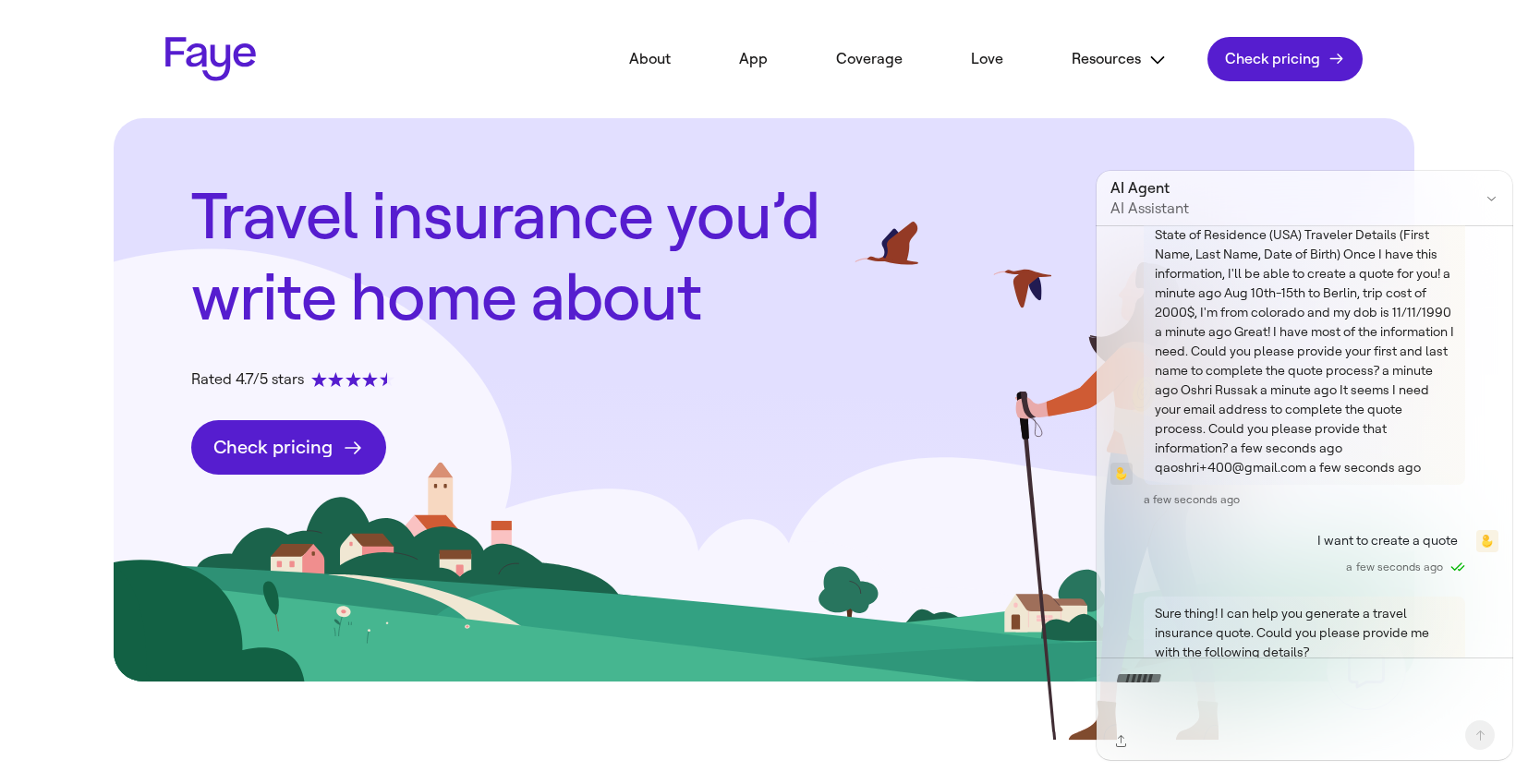 scroll, scrollTop: 294, scrollLeft: 0, axis: vertical 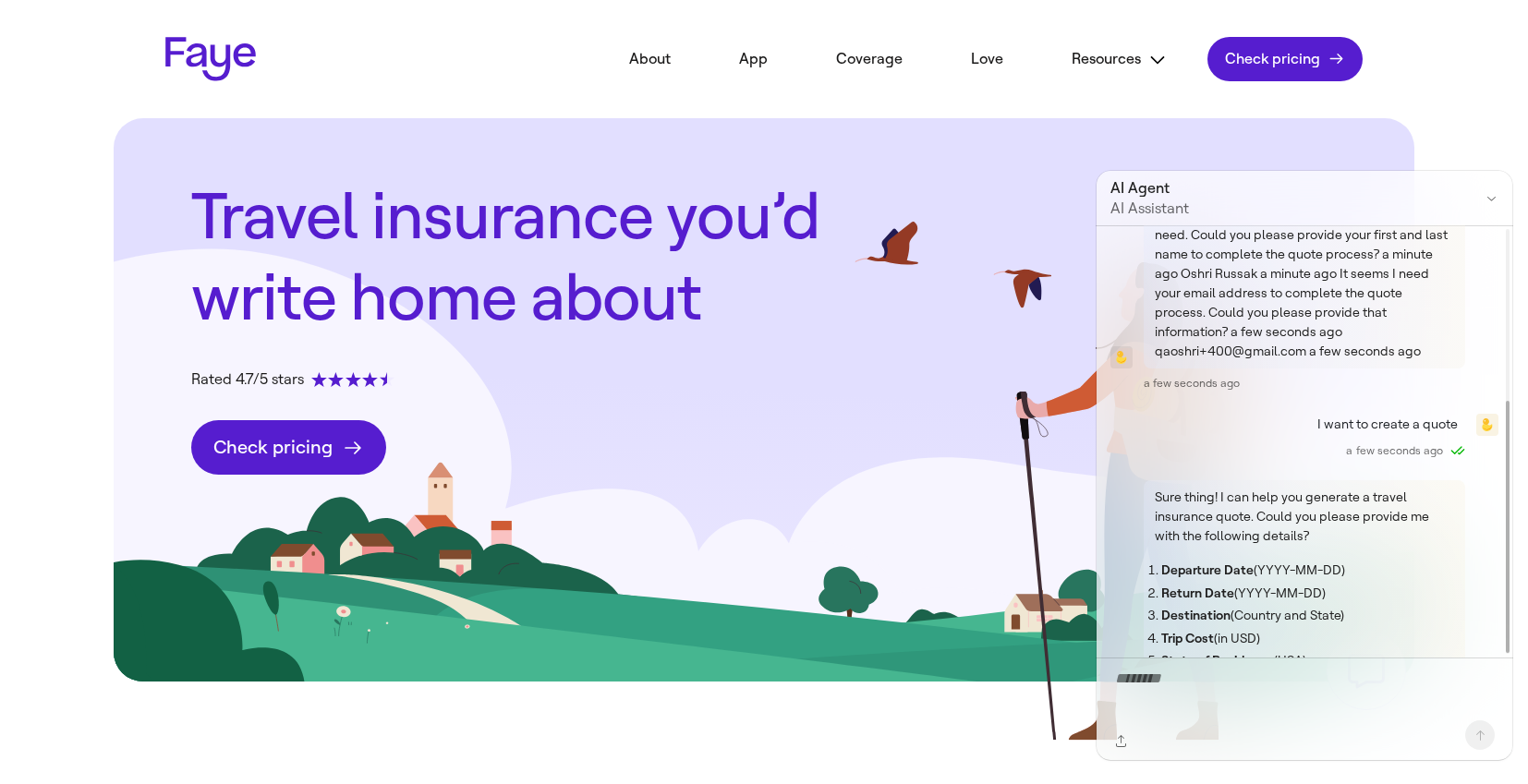 click at bounding box center [1286, 698] 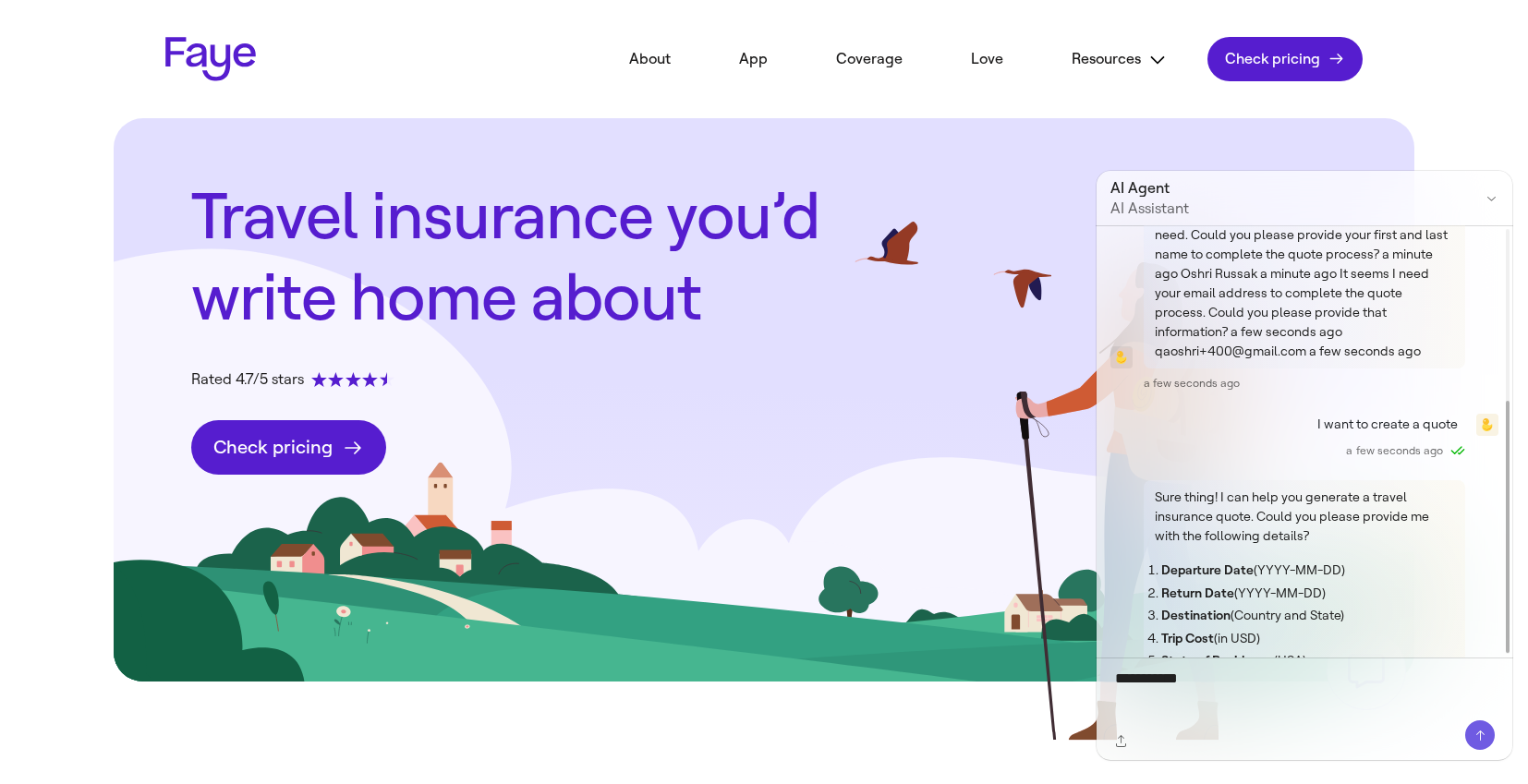 type on "**********" 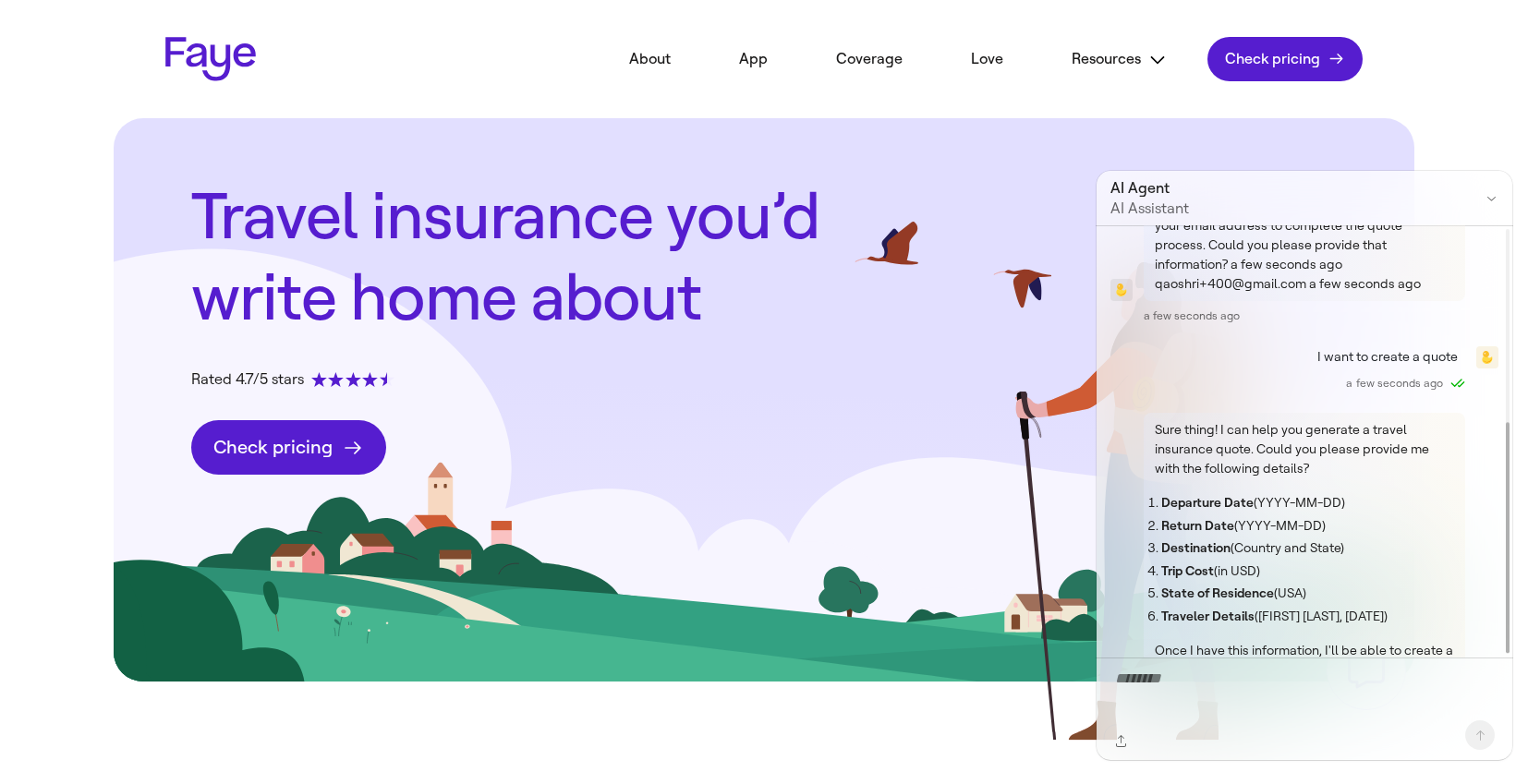 scroll, scrollTop: 478, scrollLeft: 0, axis: vertical 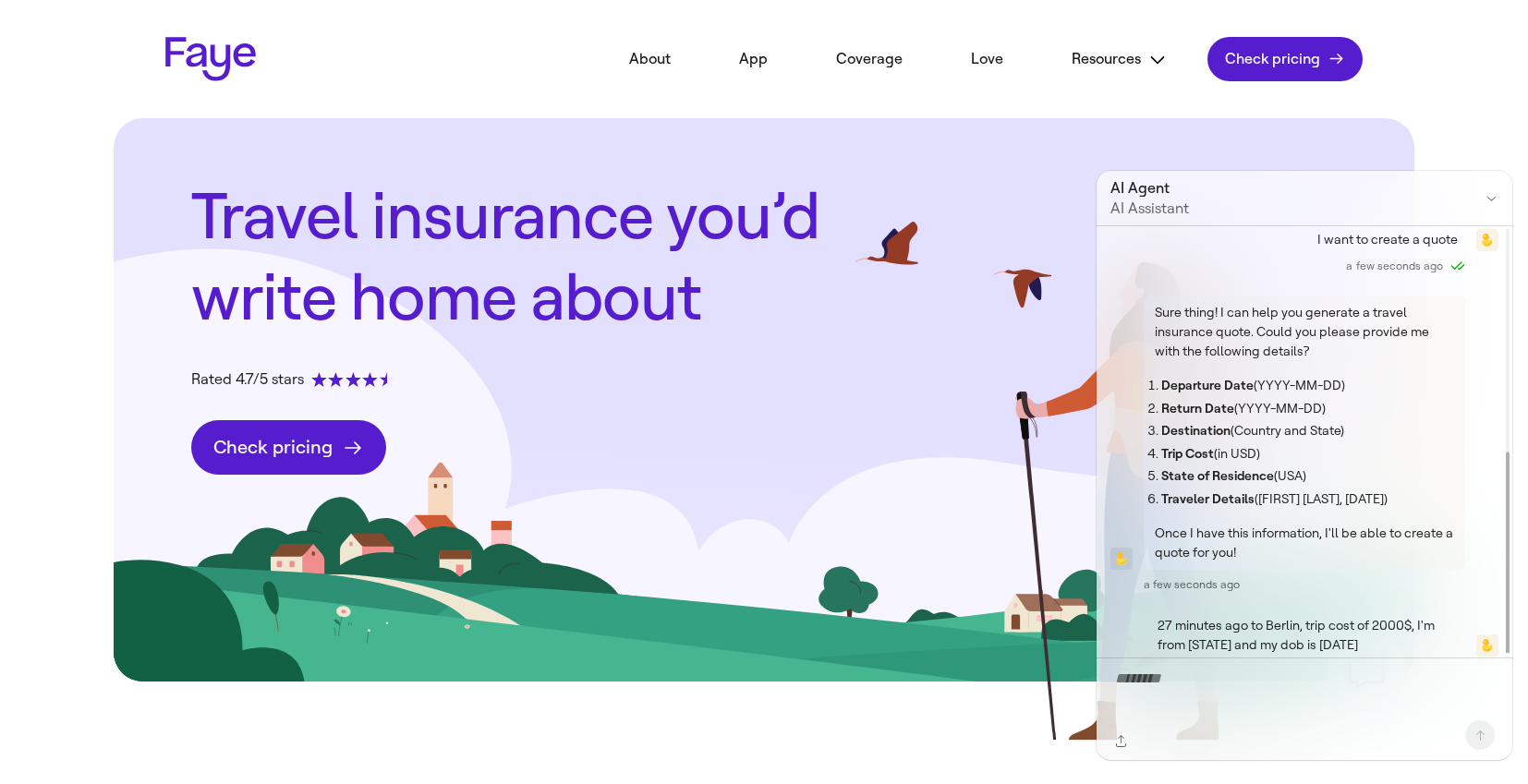 click at bounding box center (1286, 698) 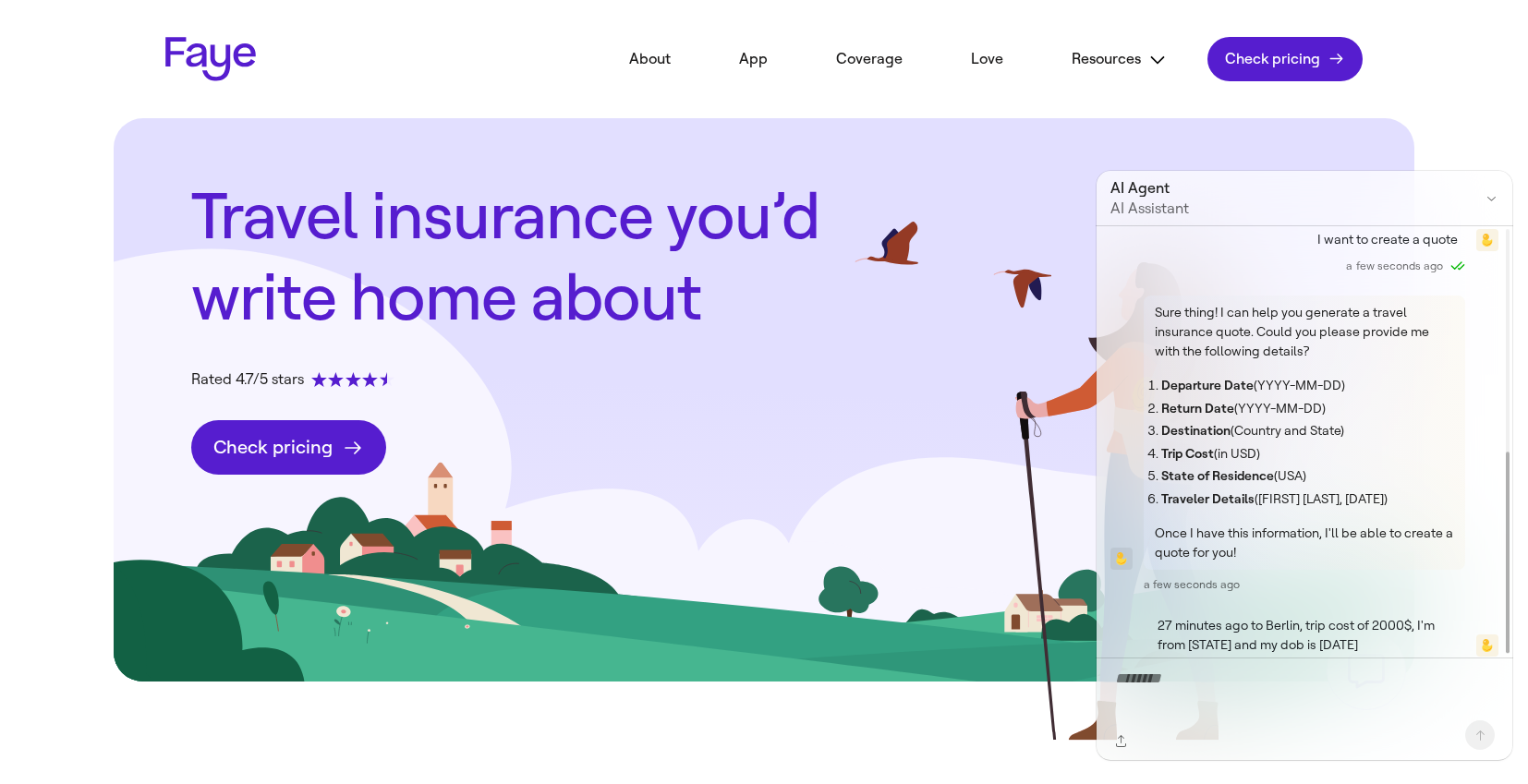 type on "*" 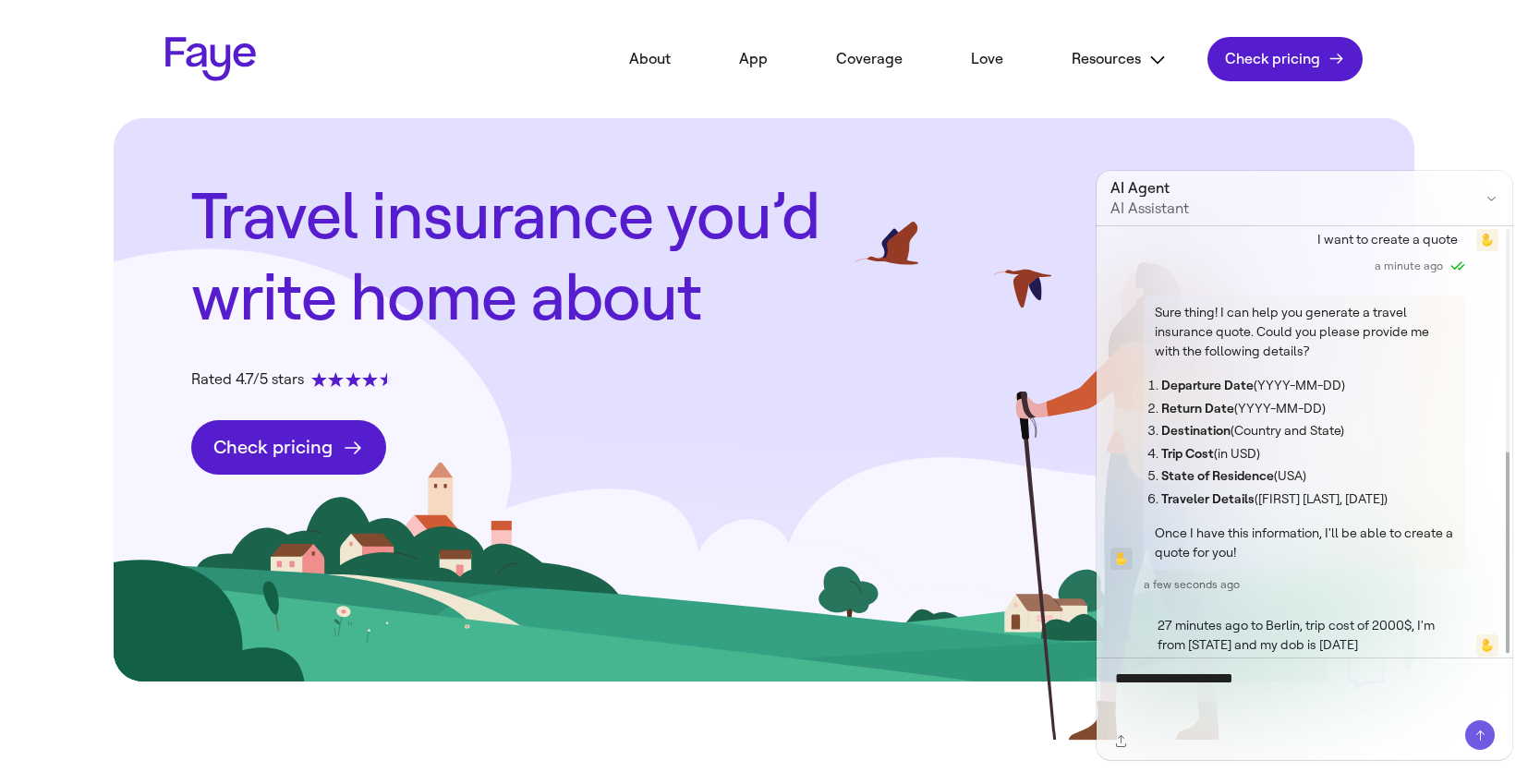 type on "**********" 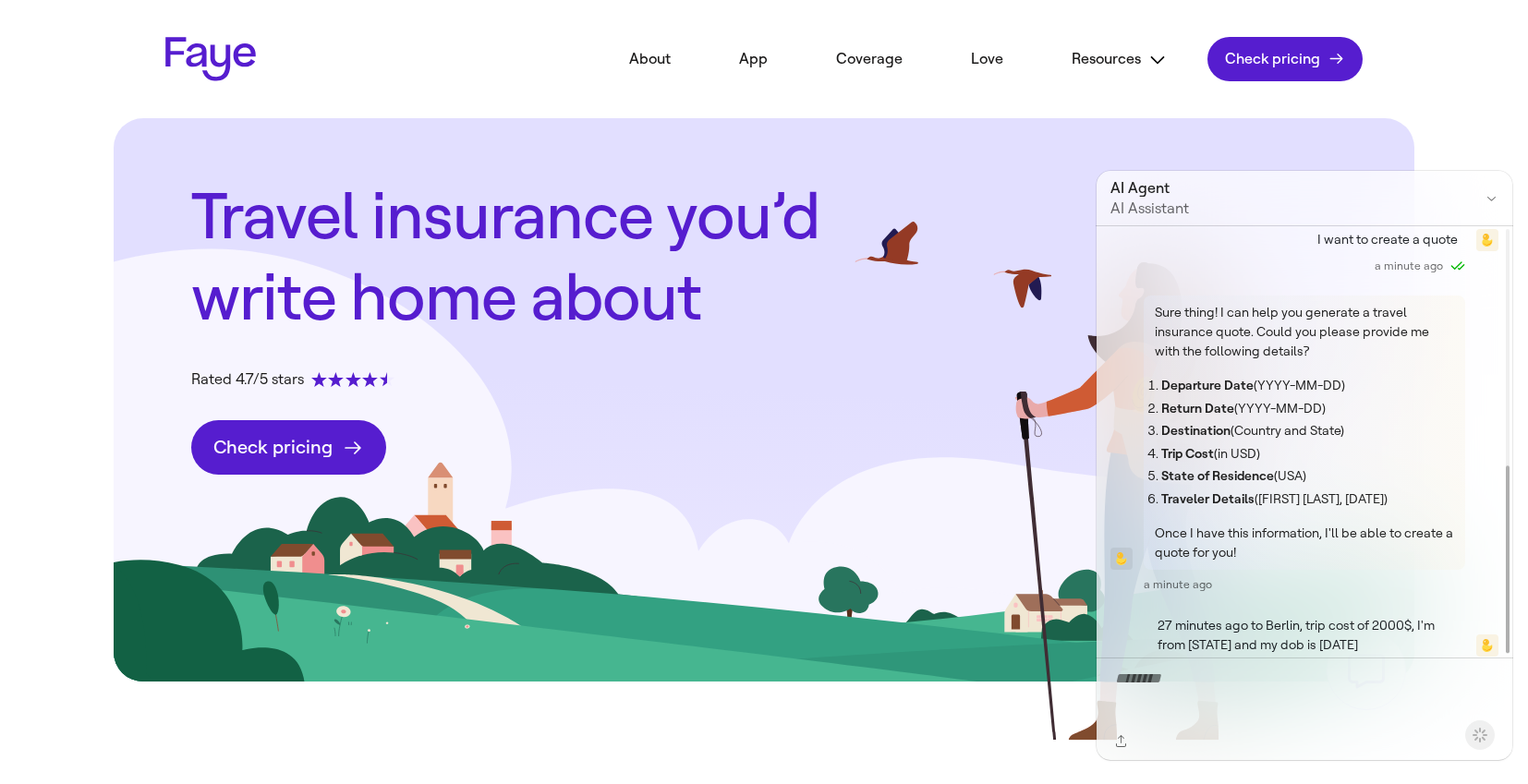 scroll, scrollTop: 546, scrollLeft: 0, axis: vertical 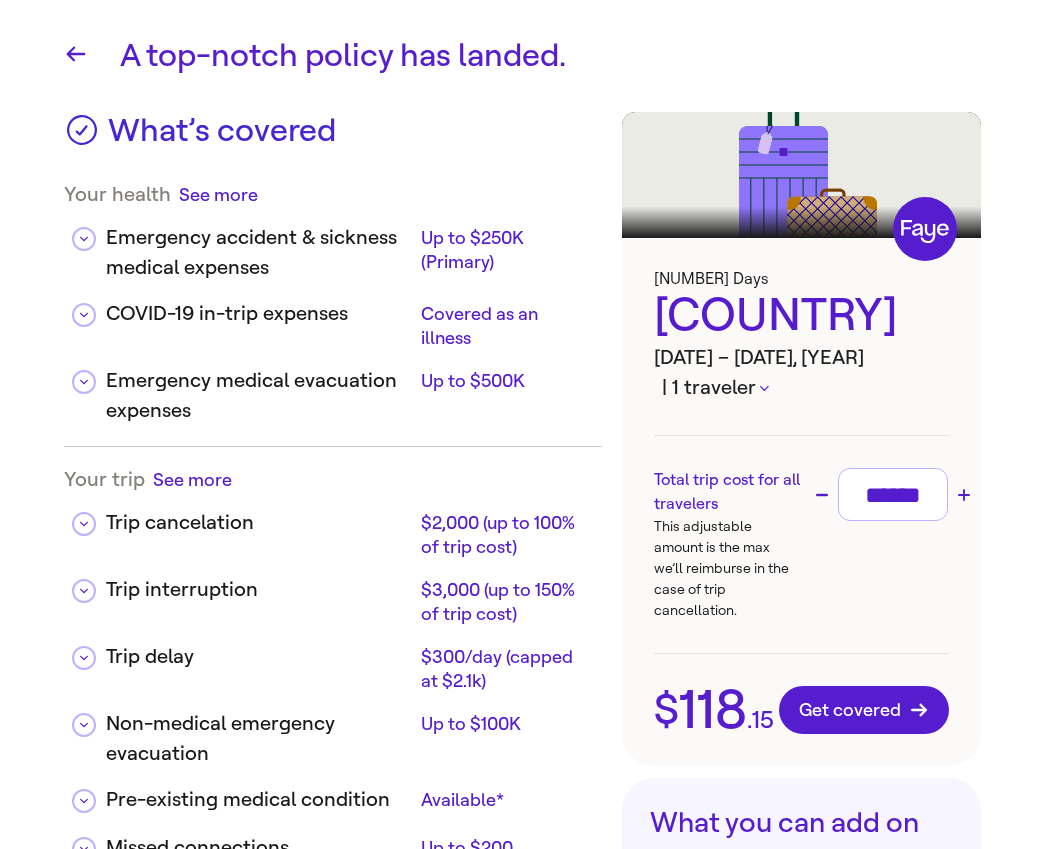 click on "Total trip cost for all travelers This adjustable amount is the max we’ll reimburse in the case of trip cancellation. ******" at bounding box center (801, 544) 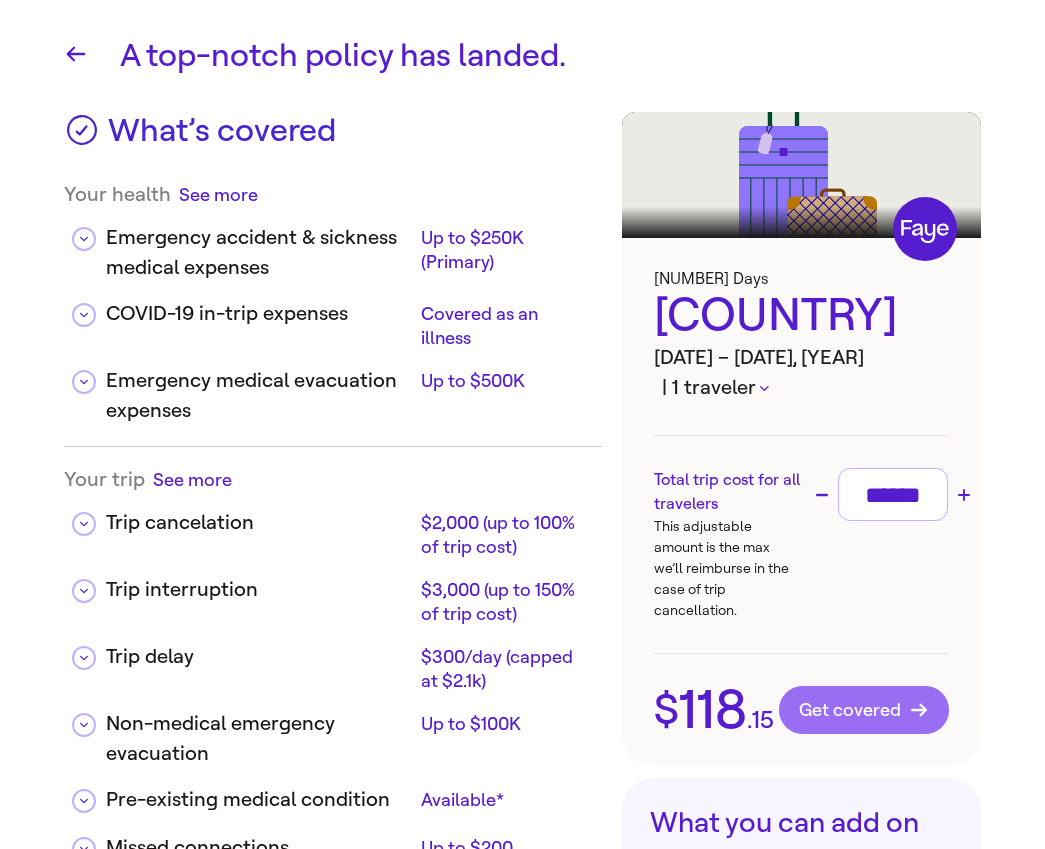 click on "Get covered" at bounding box center [864, 710] 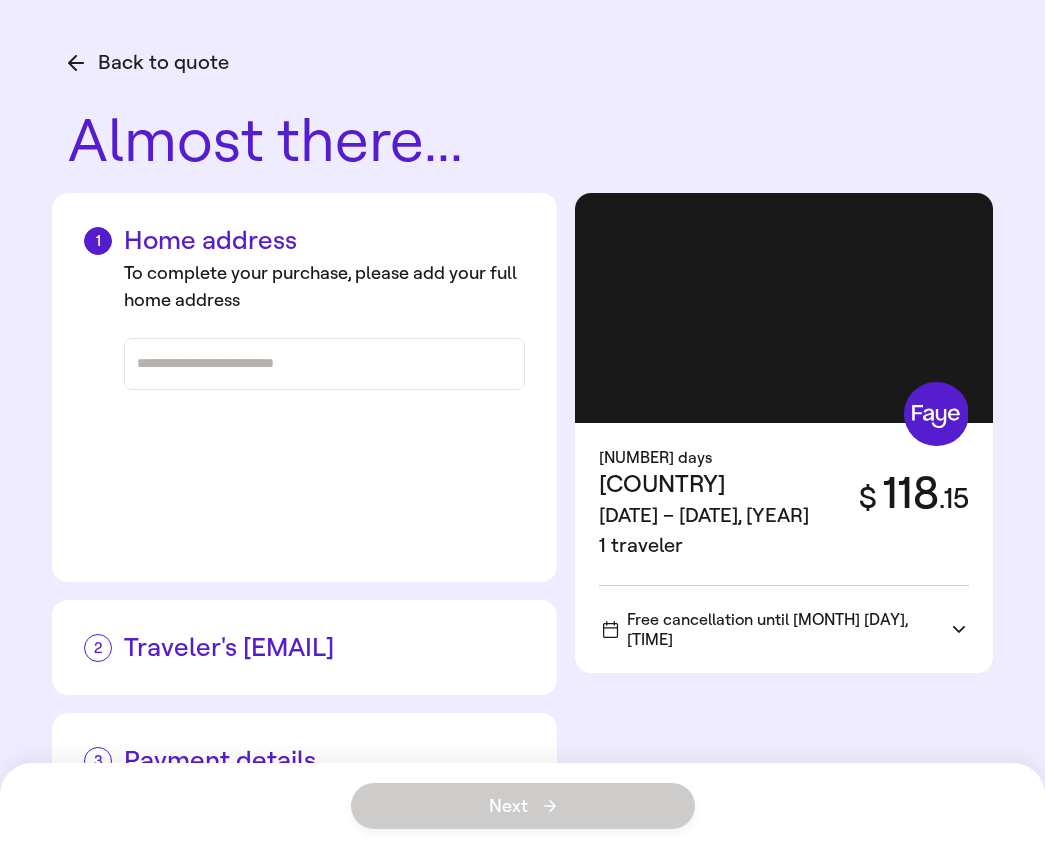 scroll, scrollTop: 0, scrollLeft: 0, axis: both 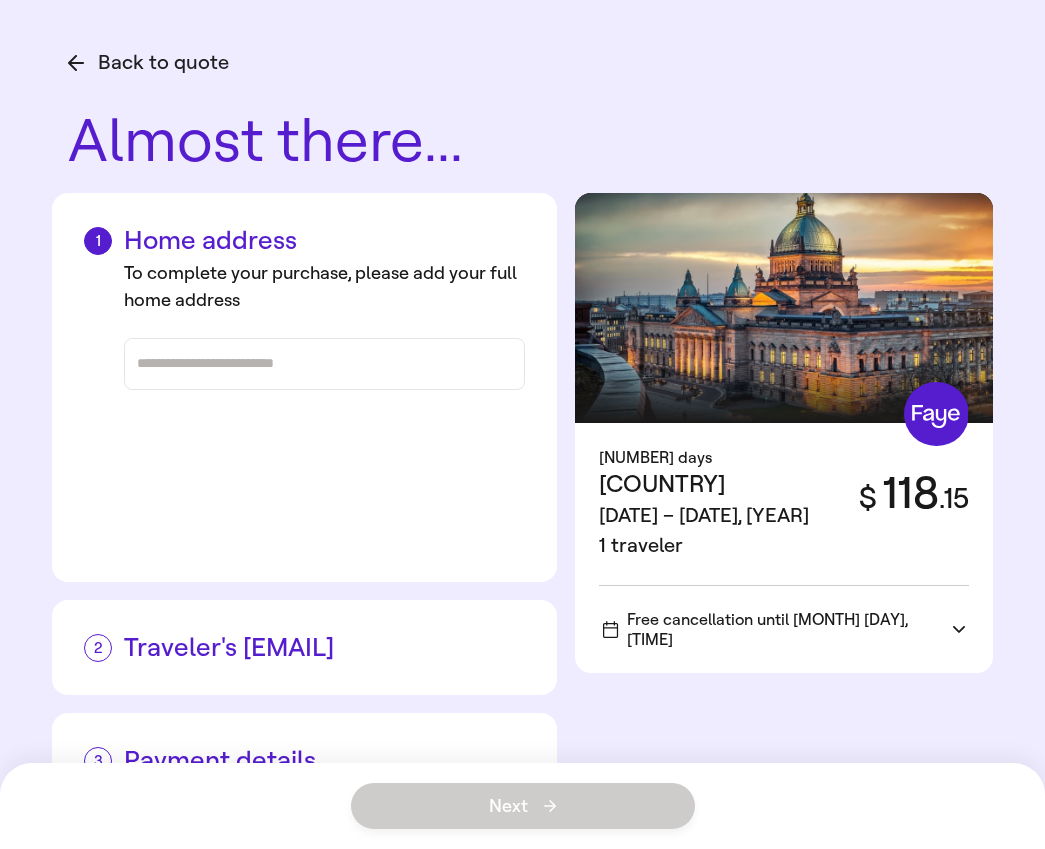 click at bounding box center [324, 364] 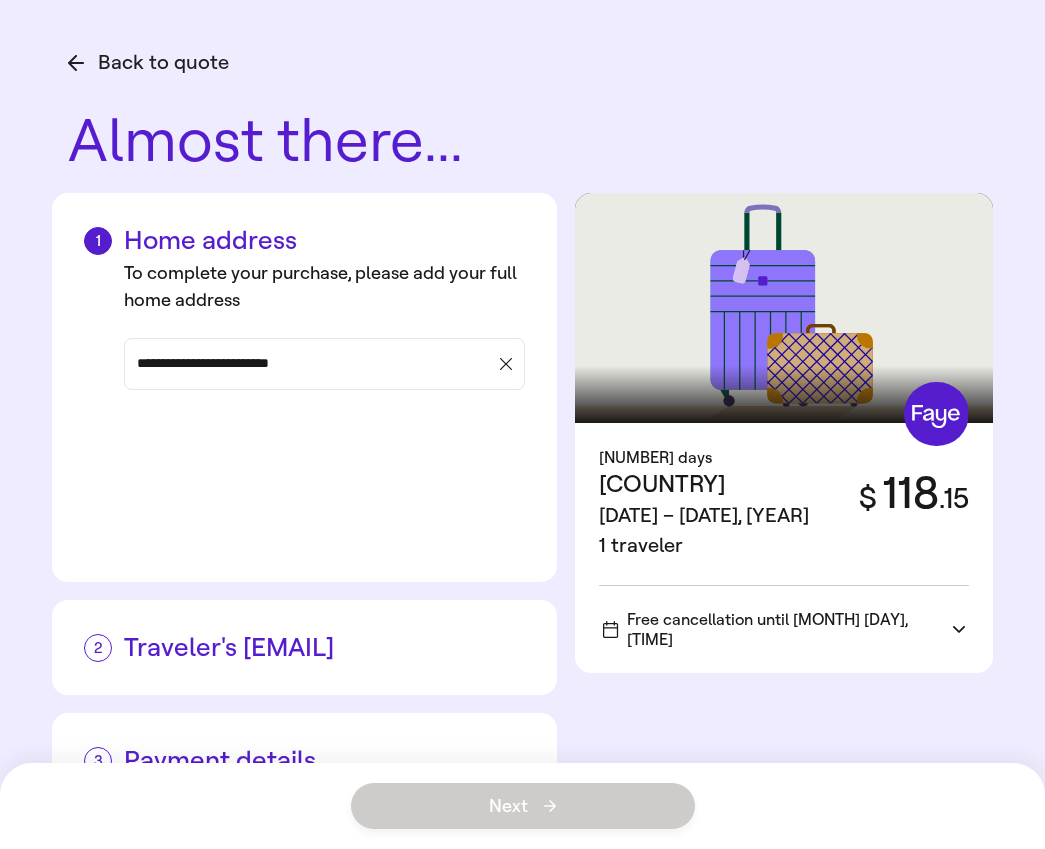 type on "**********" 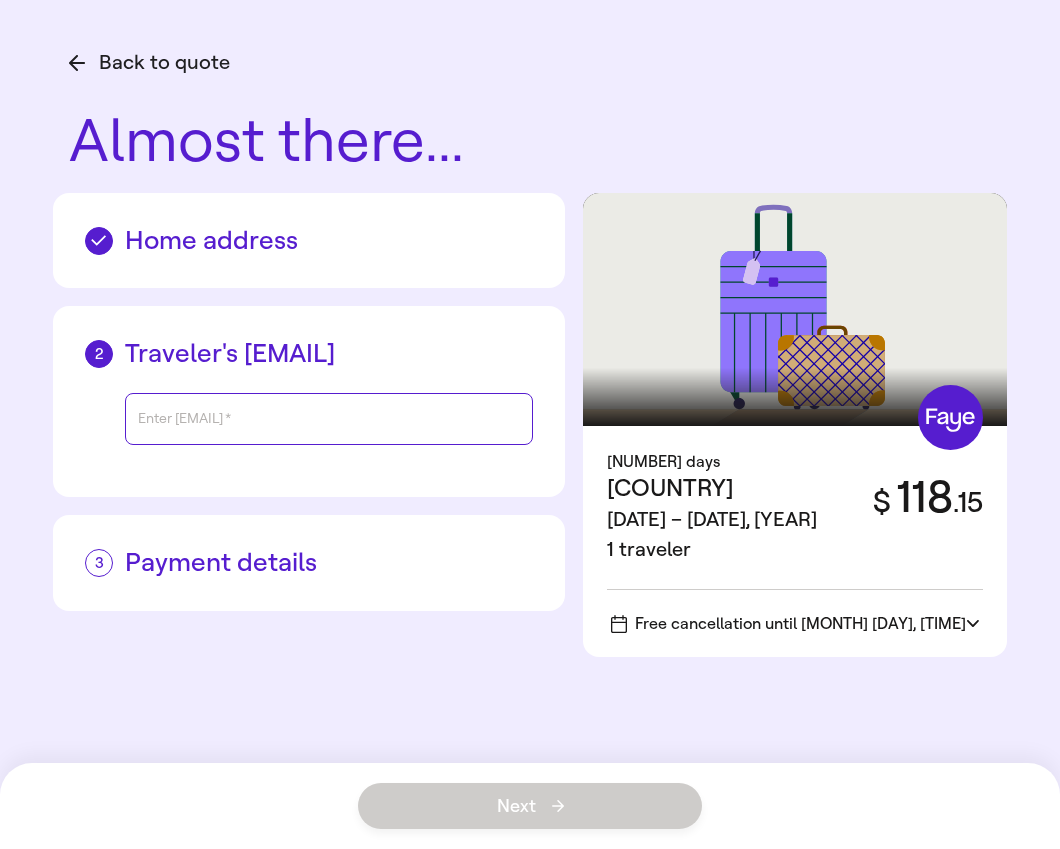 click on "Enter email address   *" at bounding box center [329, 419] 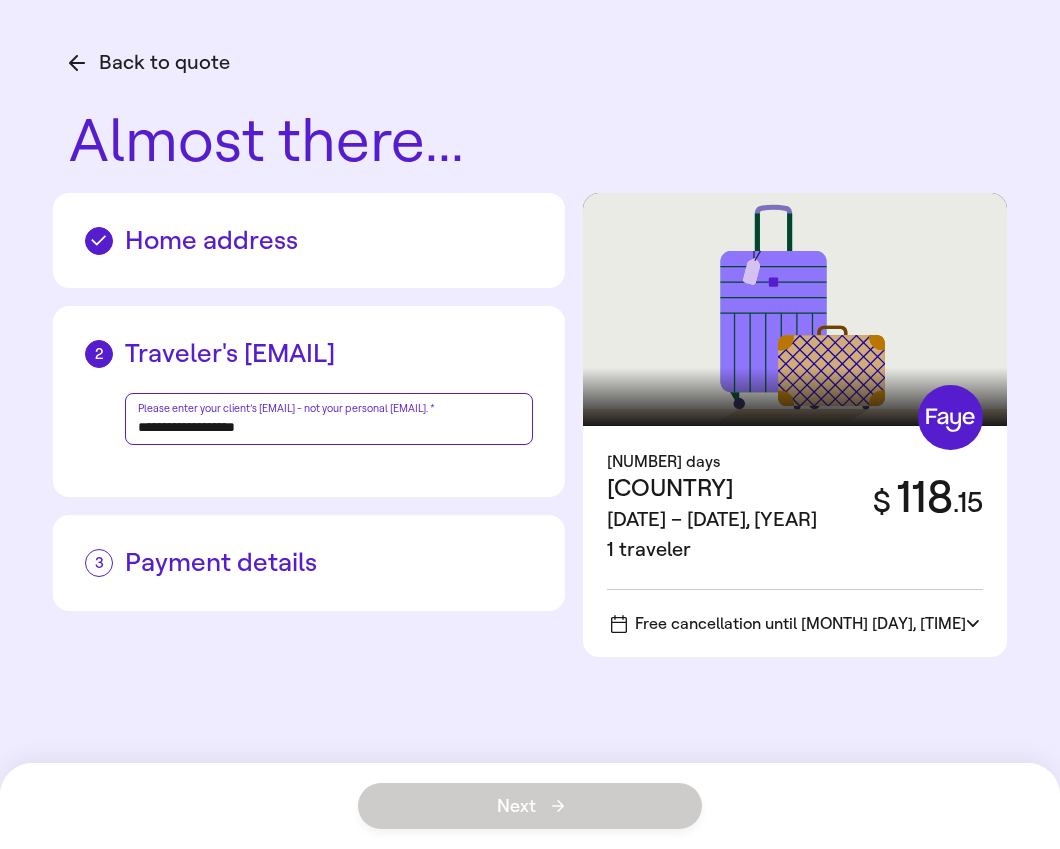 click on "**********" at bounding box center (329, 419) 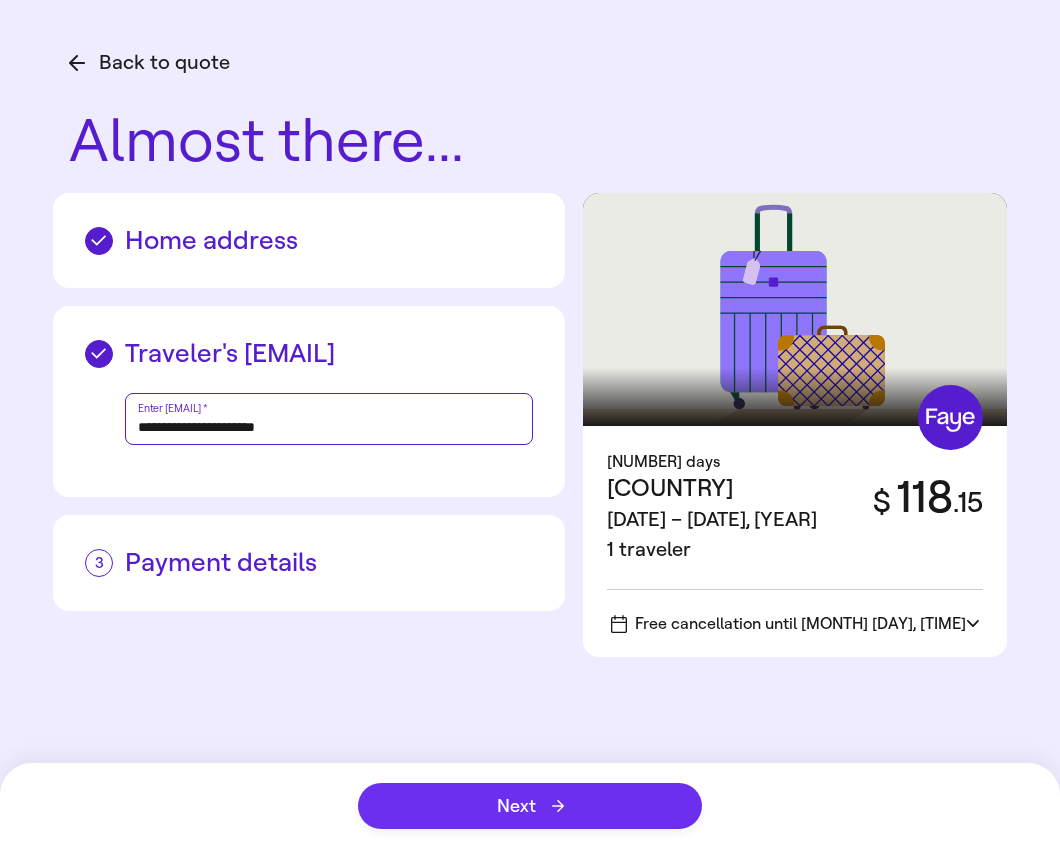 type on "**********" 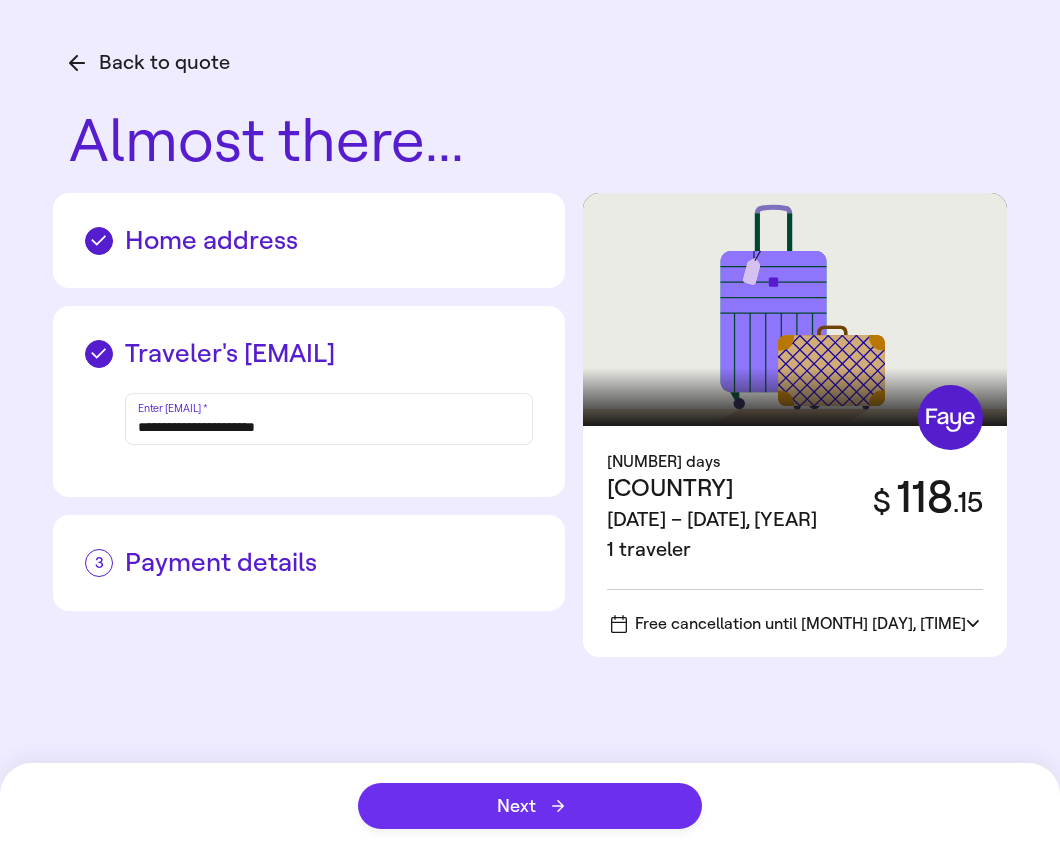 click on "Next" at bounding box center (530, 806) 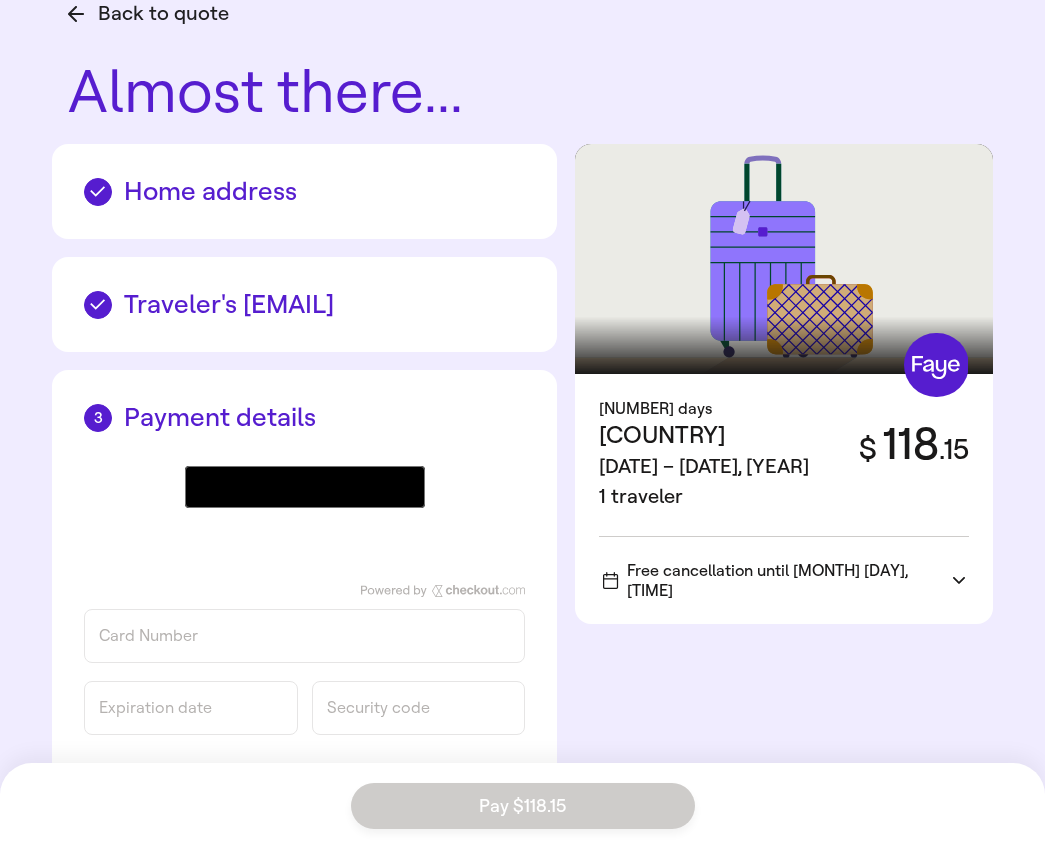 scroll, scrollTop: 102, scrollLeft: 0, axis: vertical 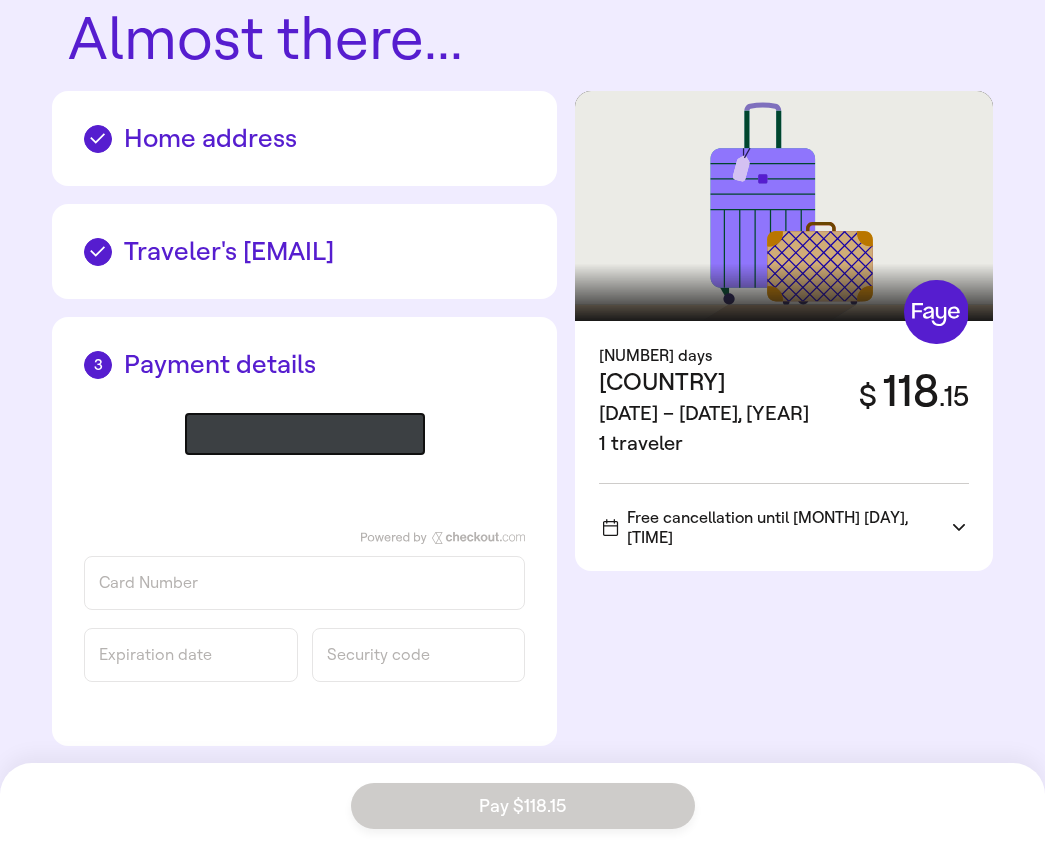 click on "@import url(//fonts.googleapis.com/css?family=Google+Sans_old:500) ••••••" 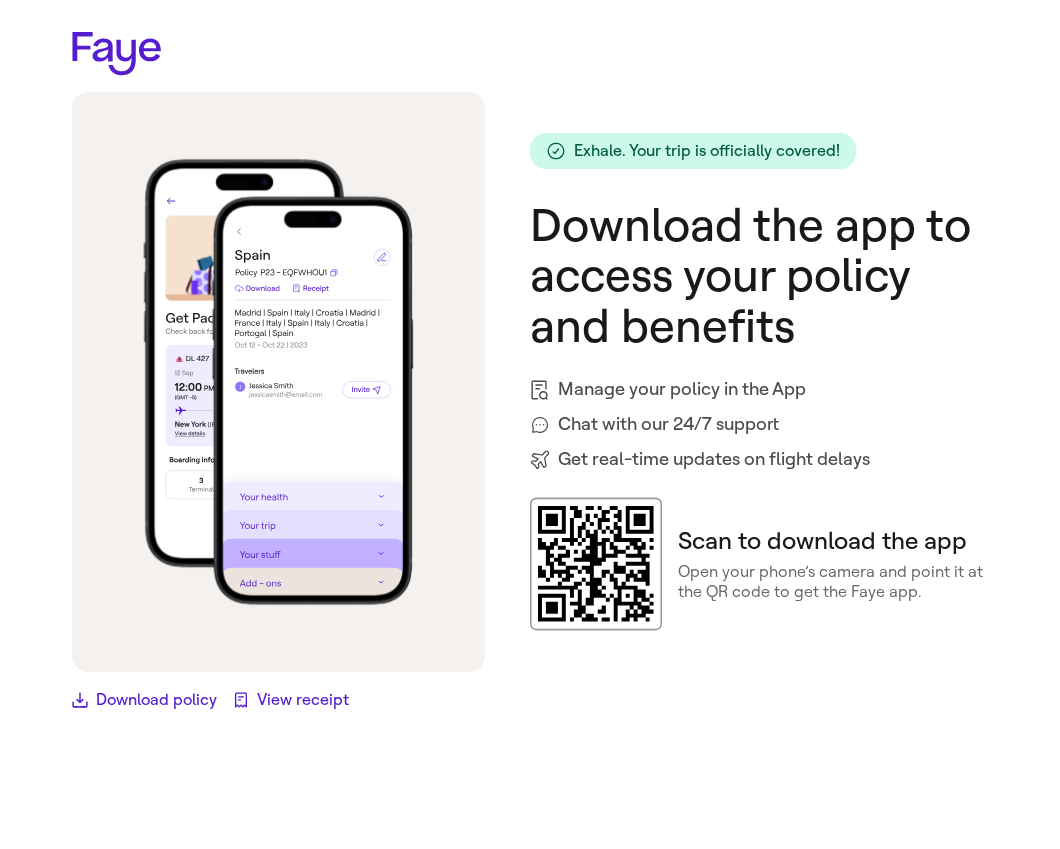 scroll, scrollTop: 0, scrollLeft: 0, axis: both 